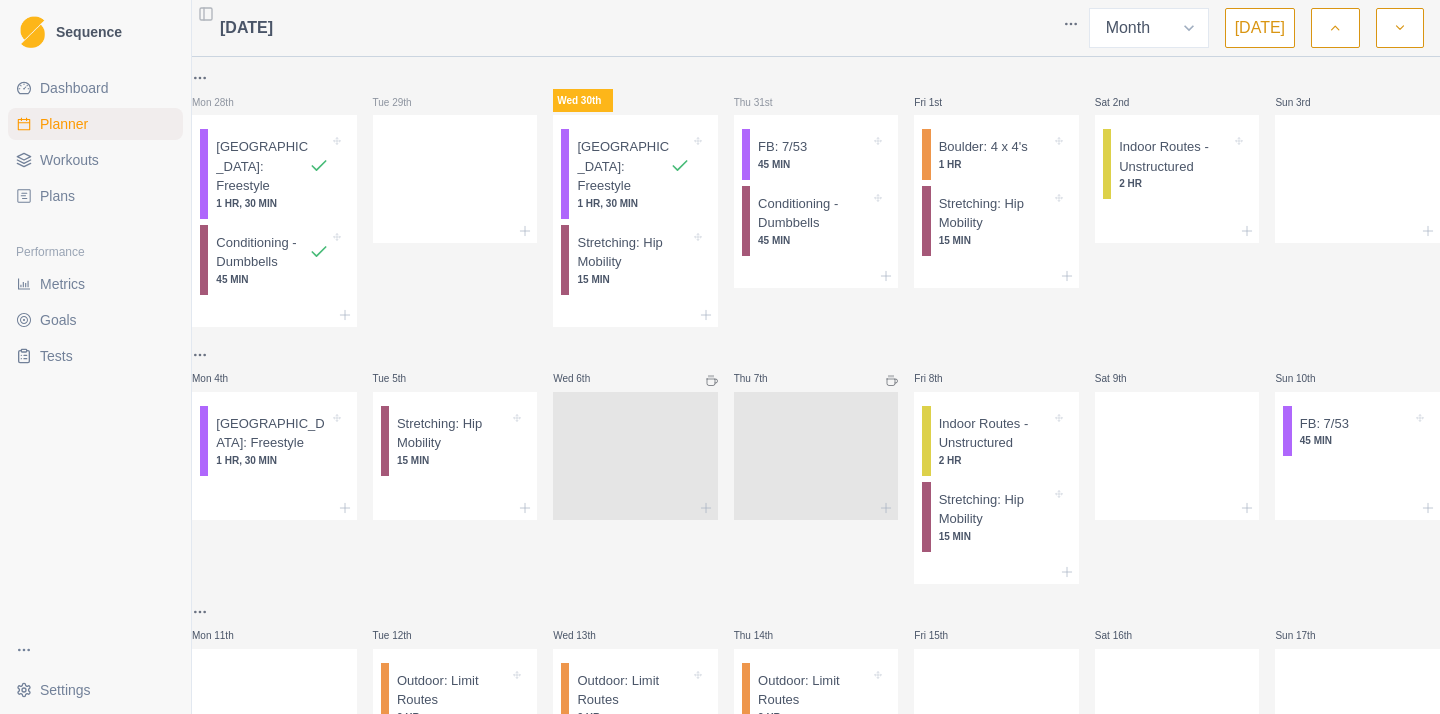 select on "month" 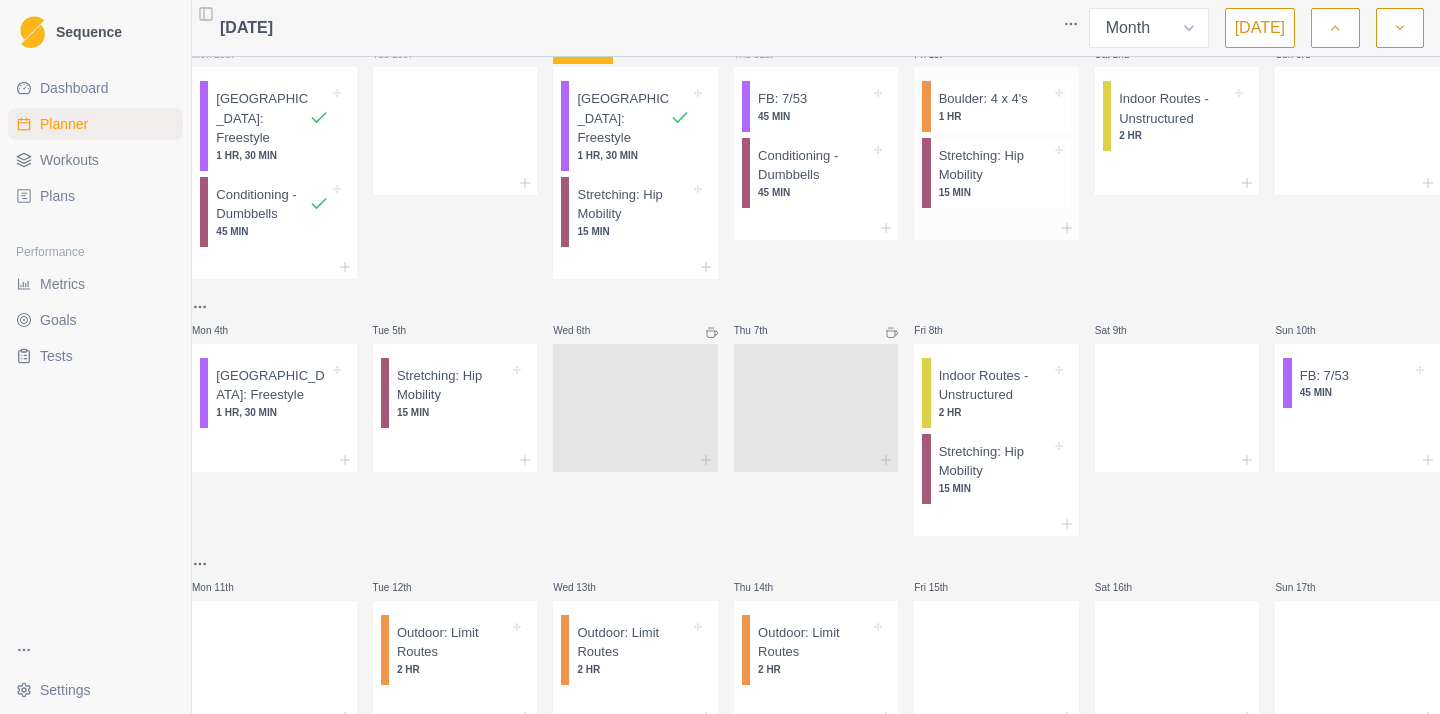 scroll, scrollTop: 0, scrollLeft: 0, axis: both 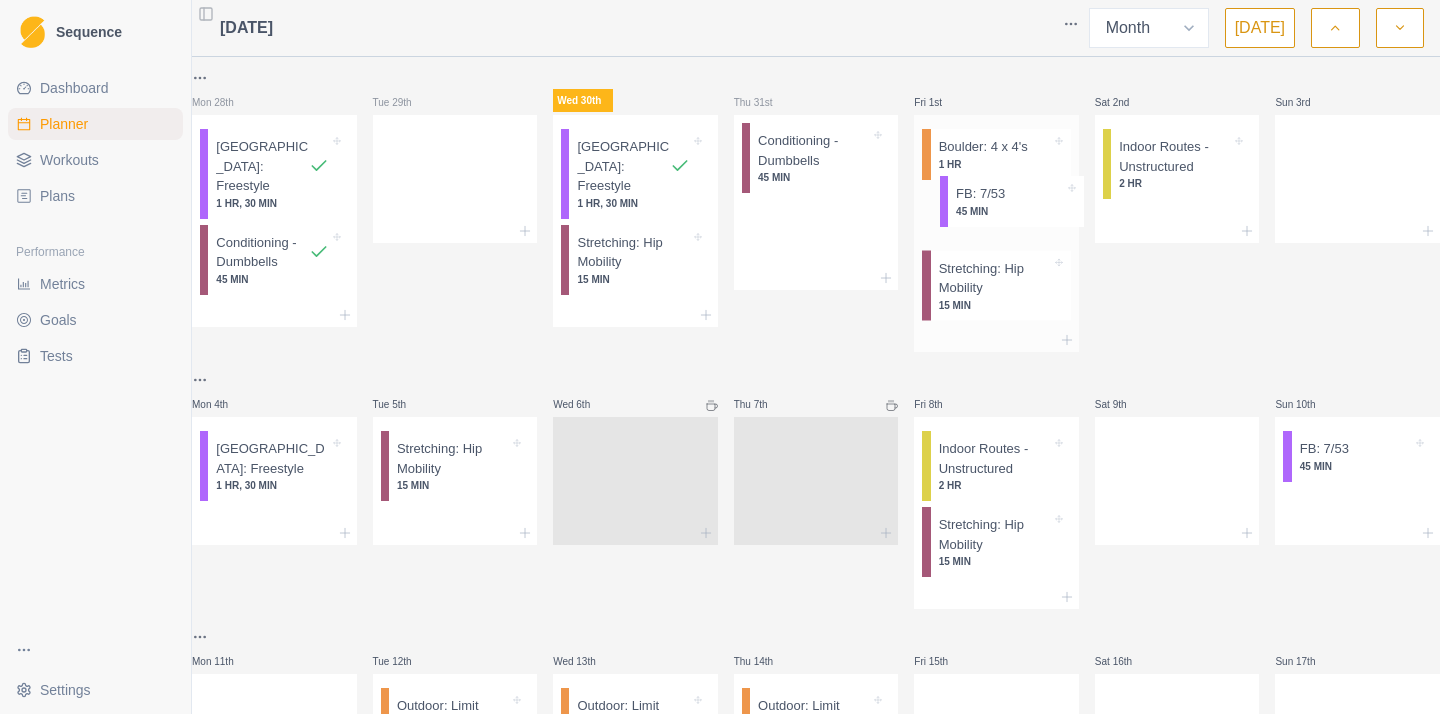 drag, startPoint x: 783, startPoint y: 144, endPoint x: 984, endPoint y: 194, distance: 207.12556 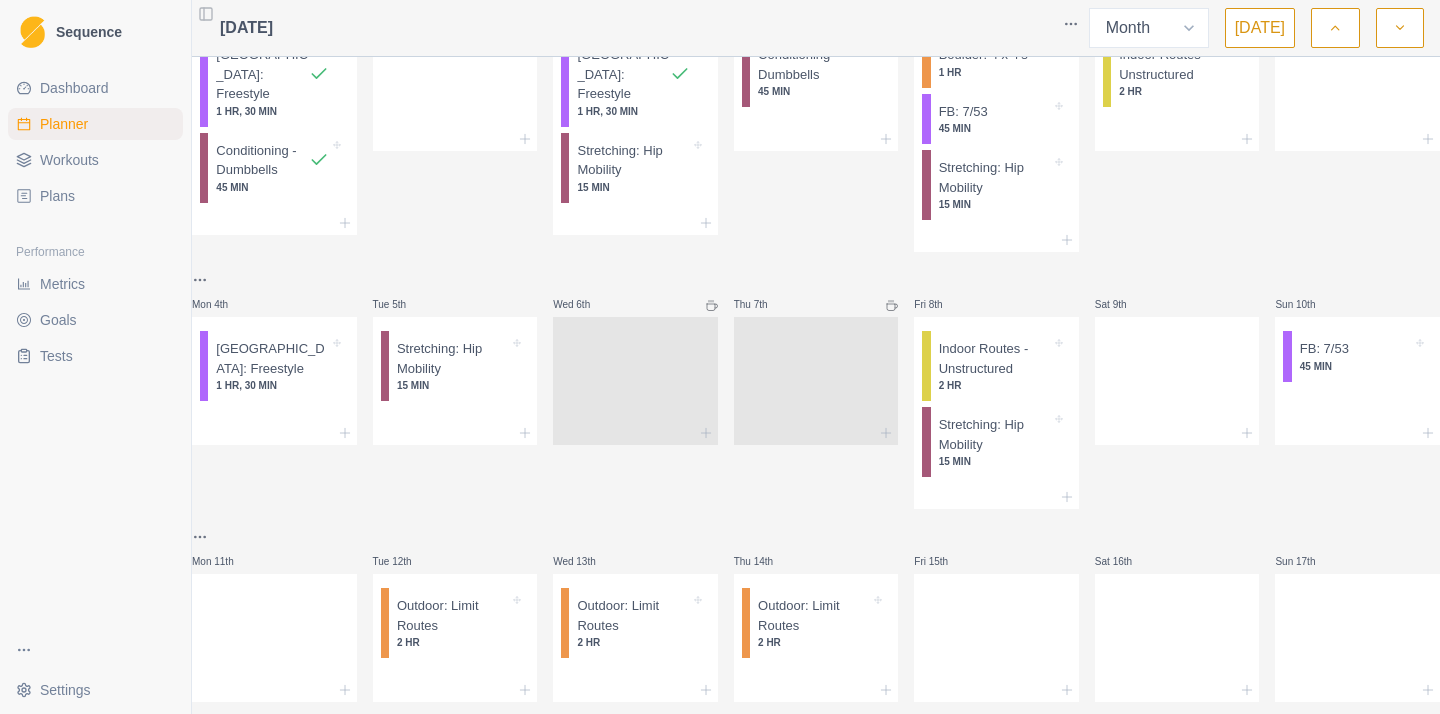scroll, scrollTop: 106, scrollLeft: 0, axis: vertical 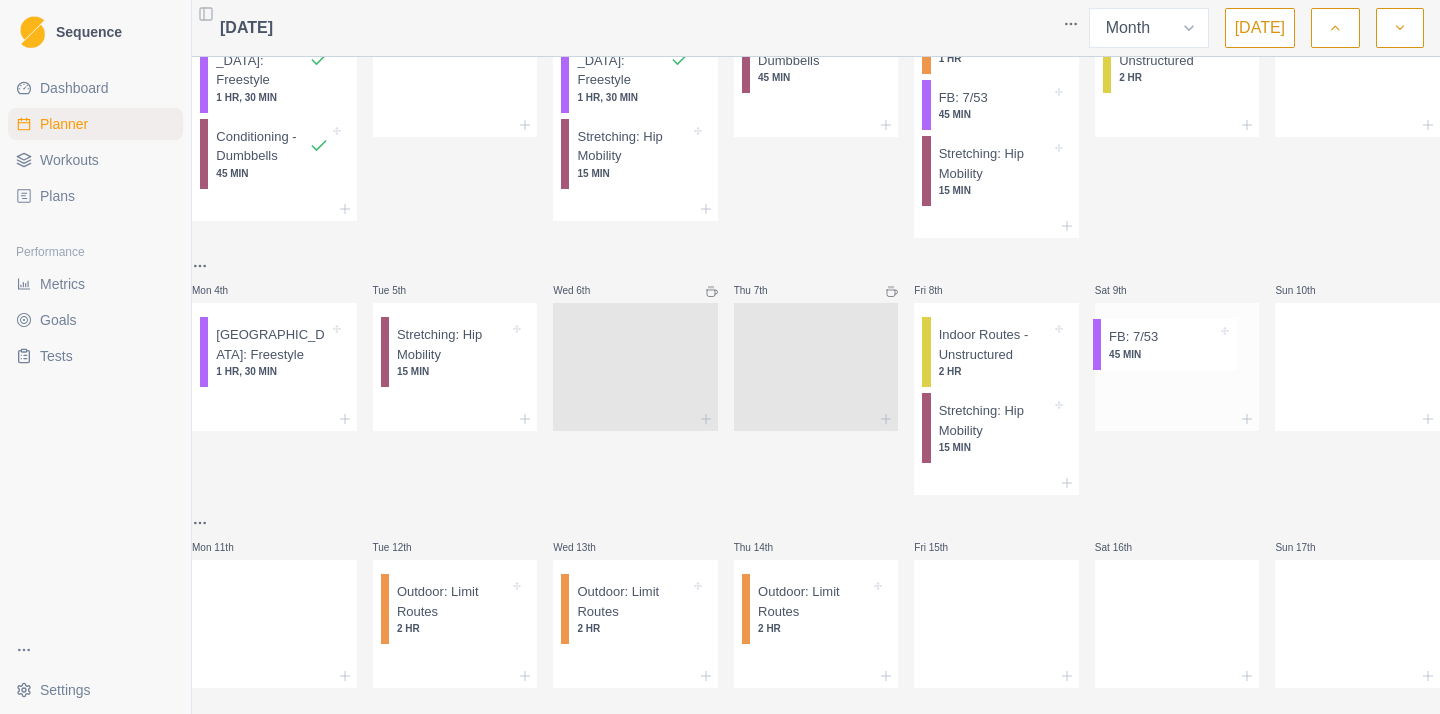 drag, startPoint x: 1350, startPoint y: 356, endPoint x: 1160, endPoint y: 352, distance: 190.0421 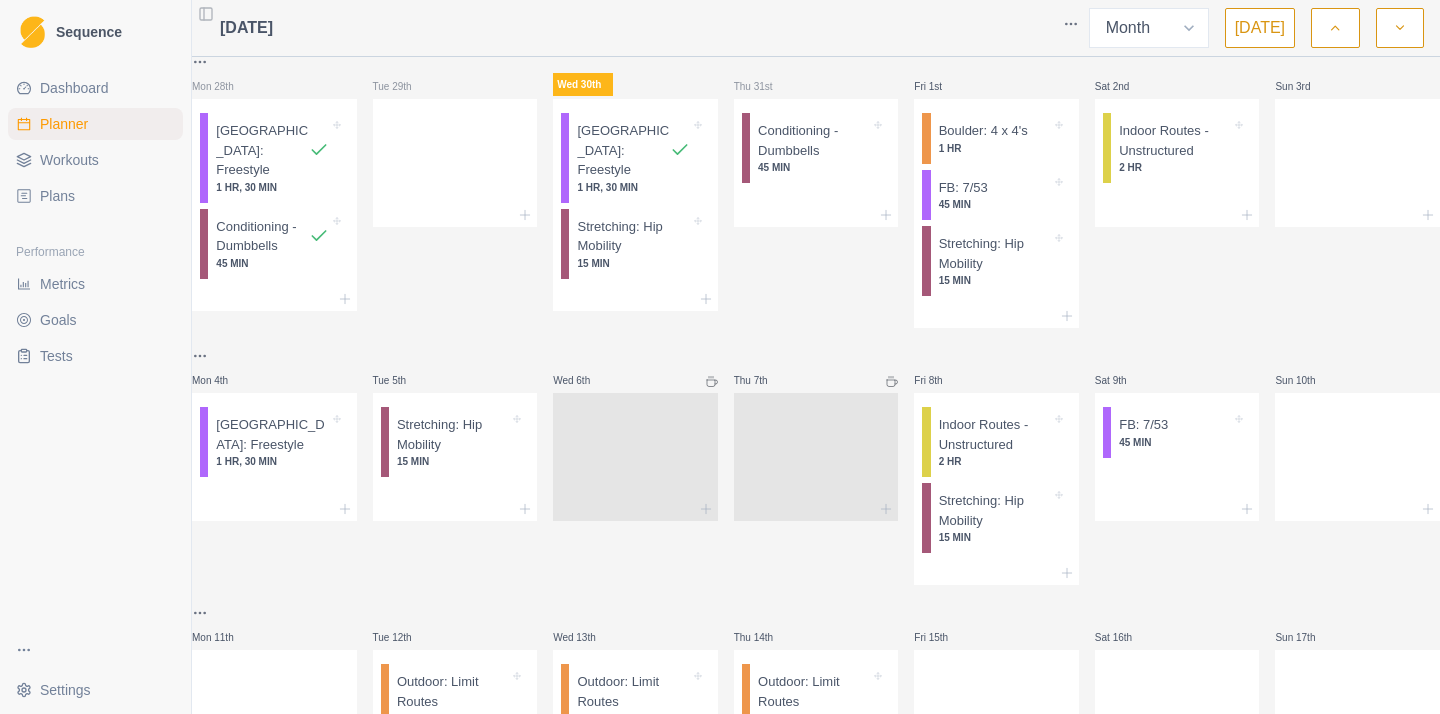 scroll, scrollTop: 0, scrollLeft: 0, axis: both 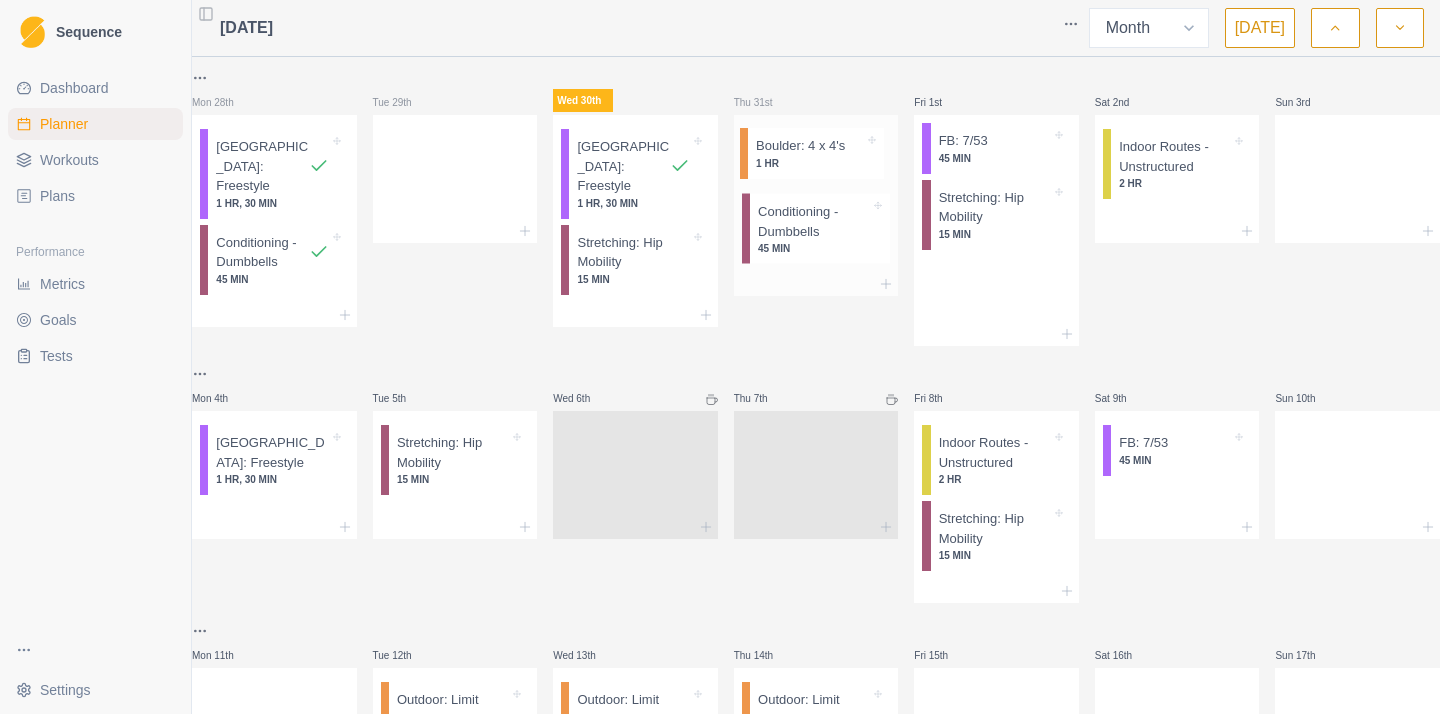 drag, startPoint x: 968, startPoint y: 143, endPoint x: 769, endPoint y: 142, distance: 199.00252 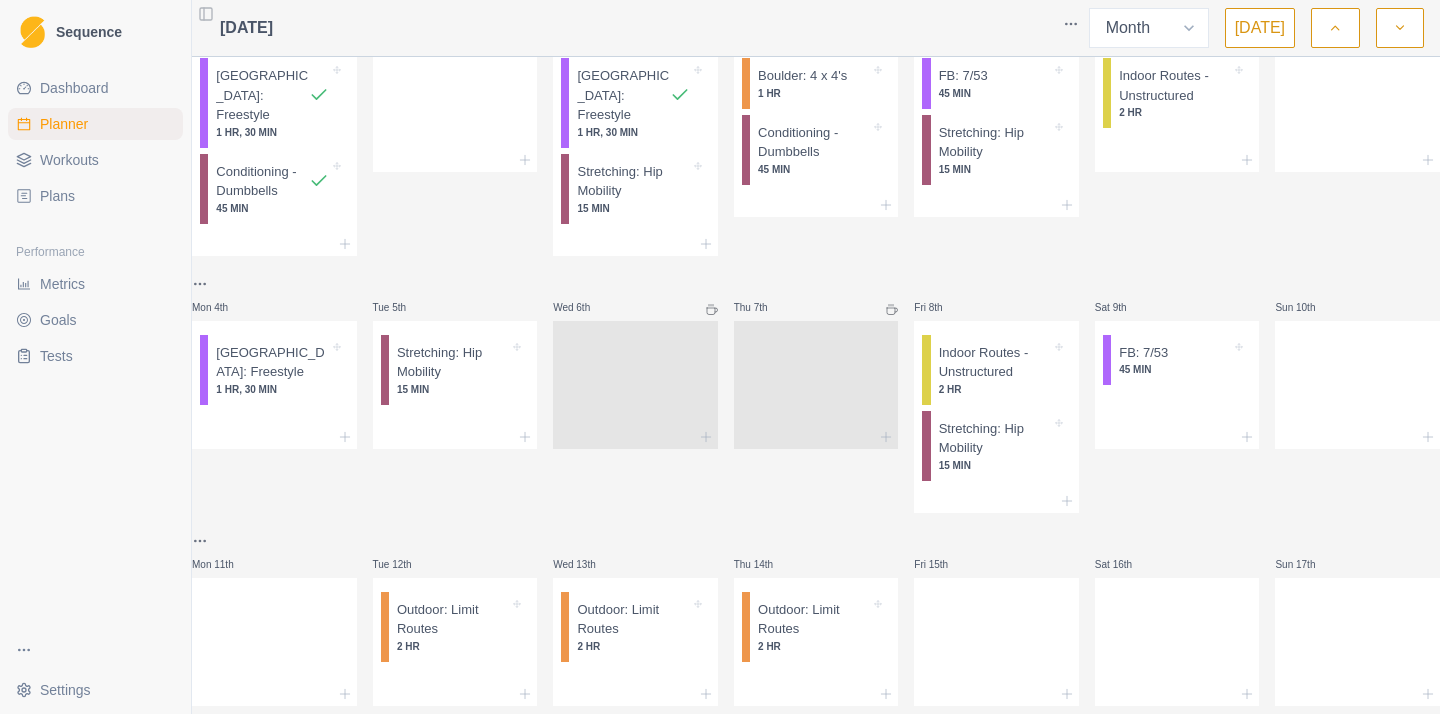 scroll, scrollTop: 0, scrollLeft: 0, axis: both 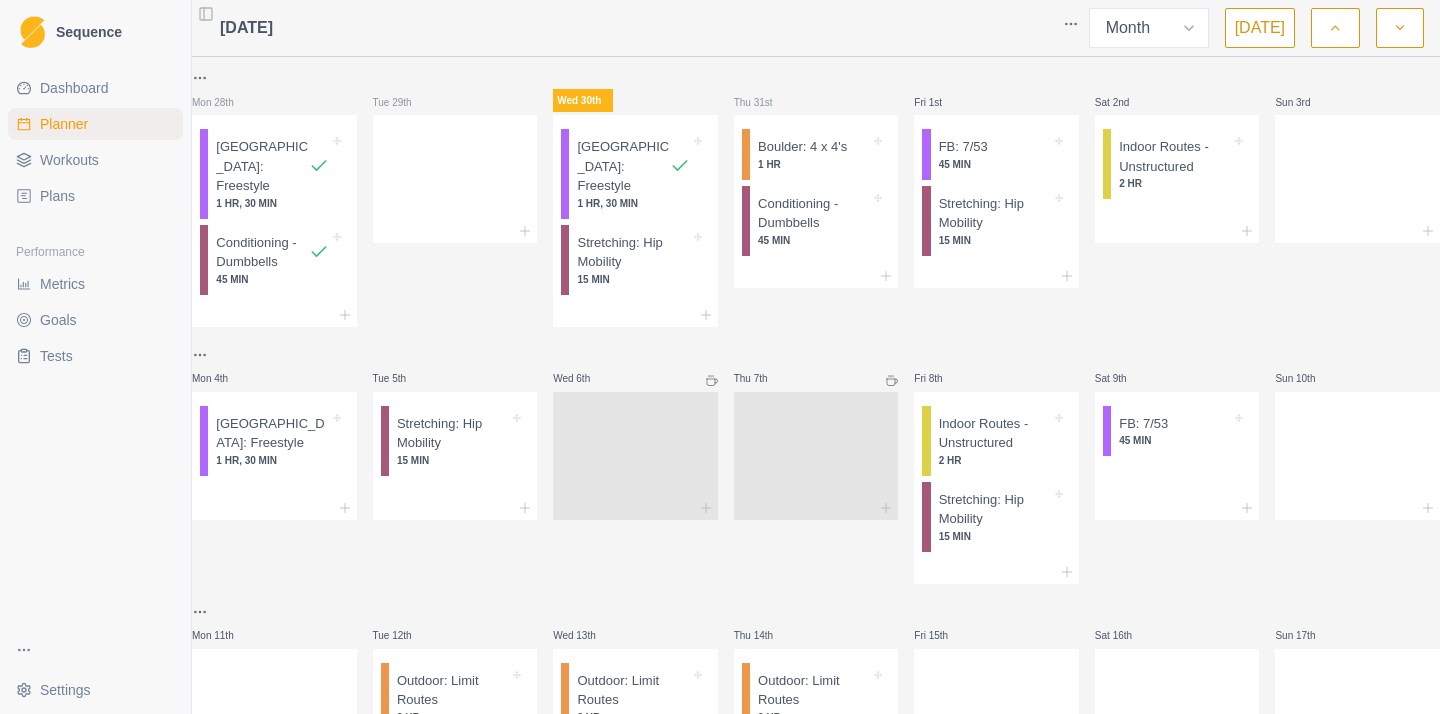 click 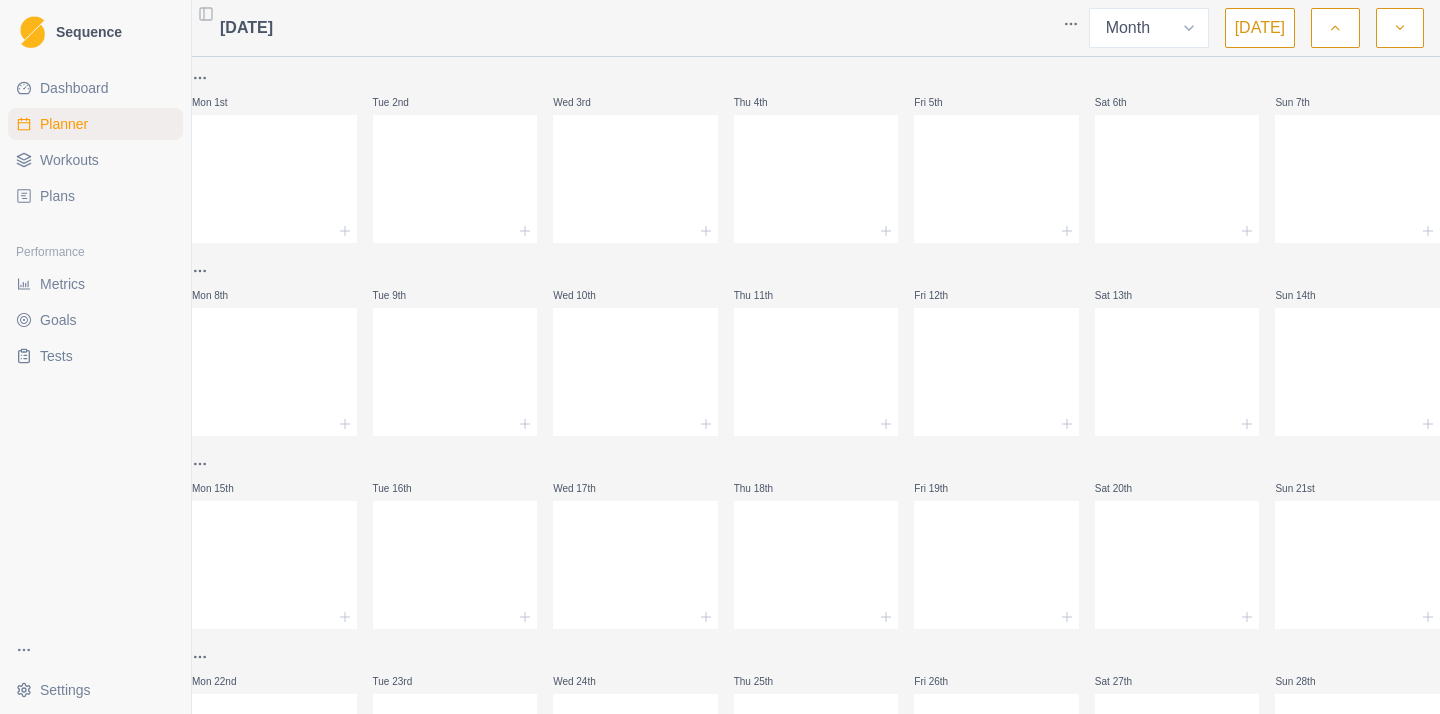 click at bounding box center [1335, 28] 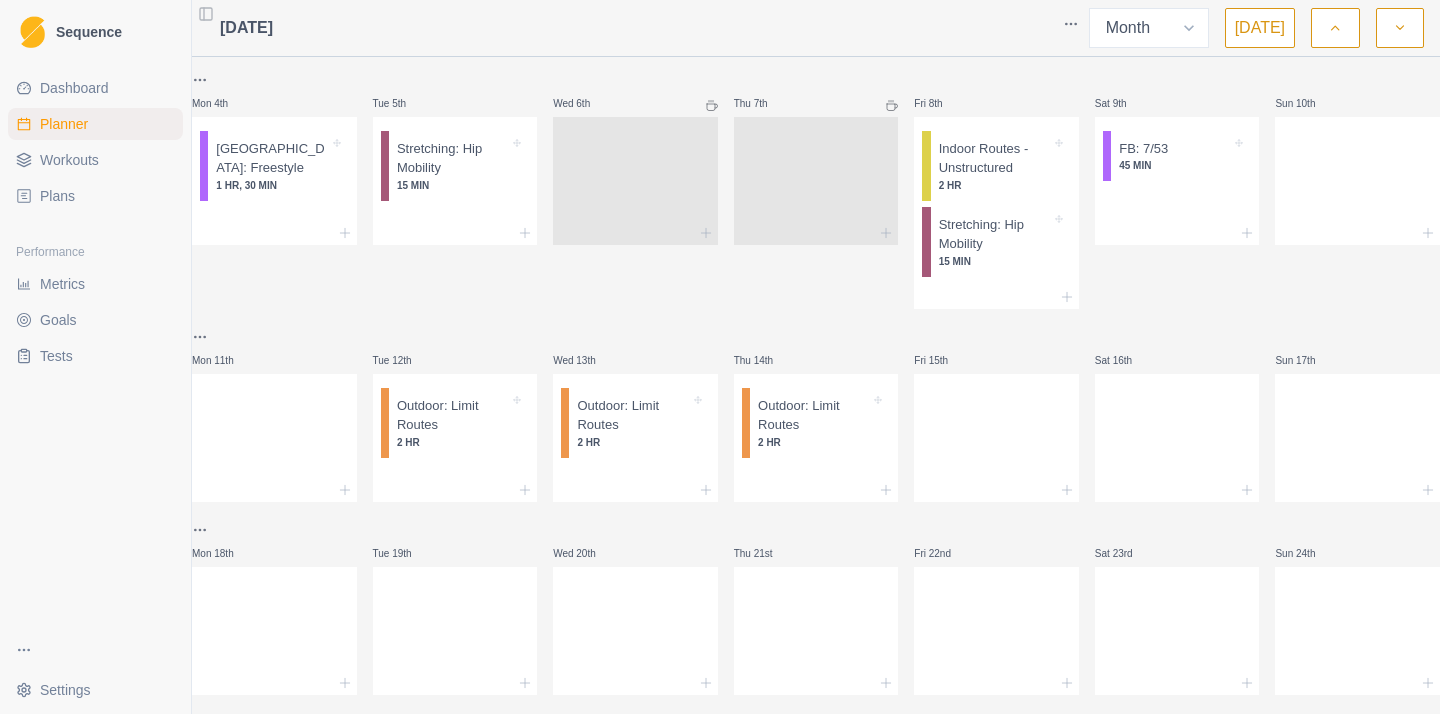 scroll, scrollTop: 493, scrollLeft: 0, axis: vertical 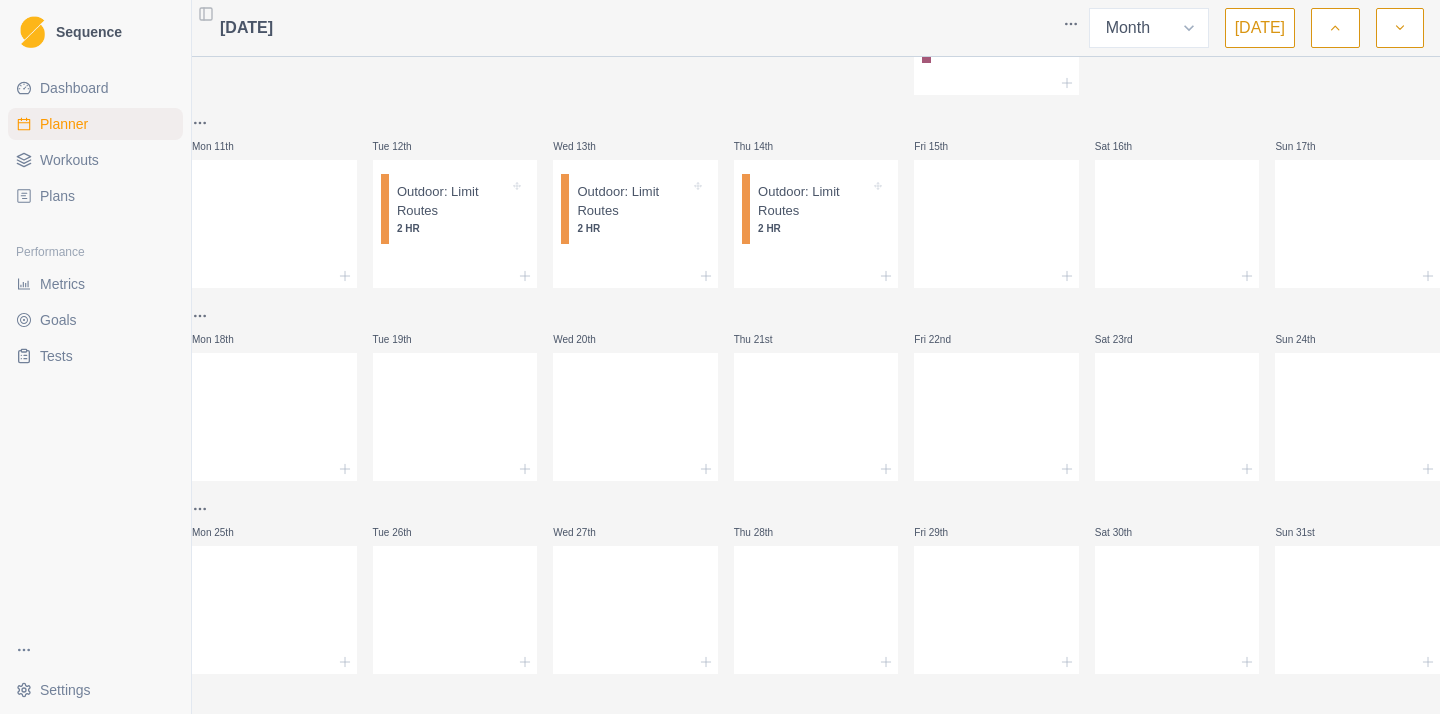 click 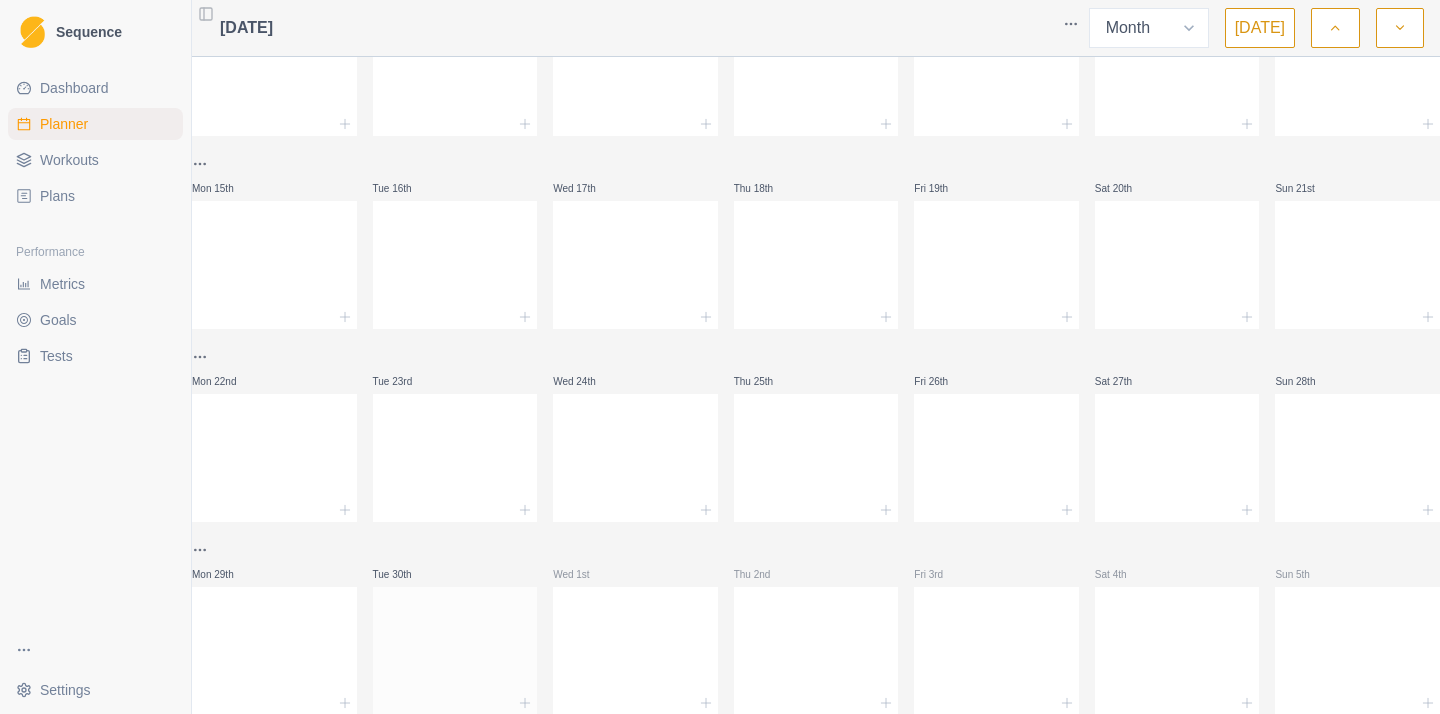 scroll, scrollTop: 0, scrollLeft: 0, axis: both 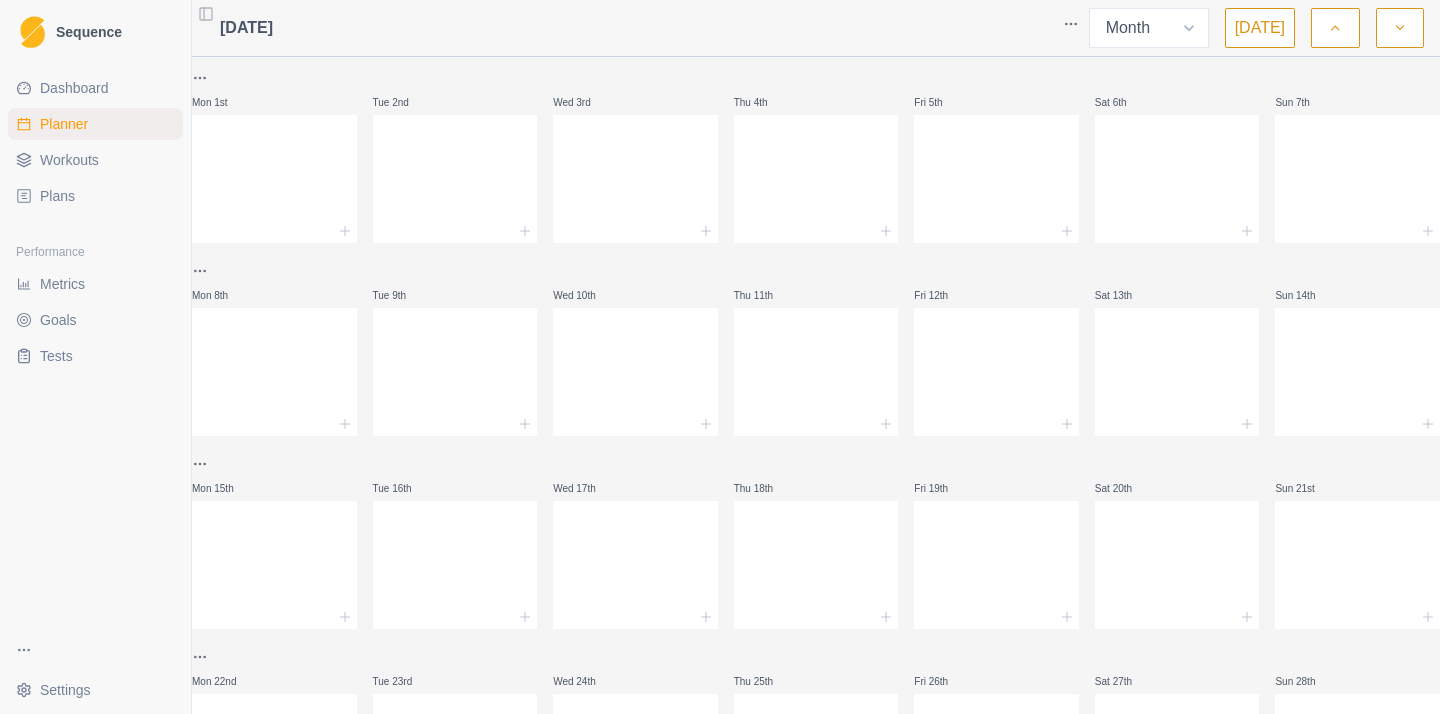 click at bounding box center [1335, 28] 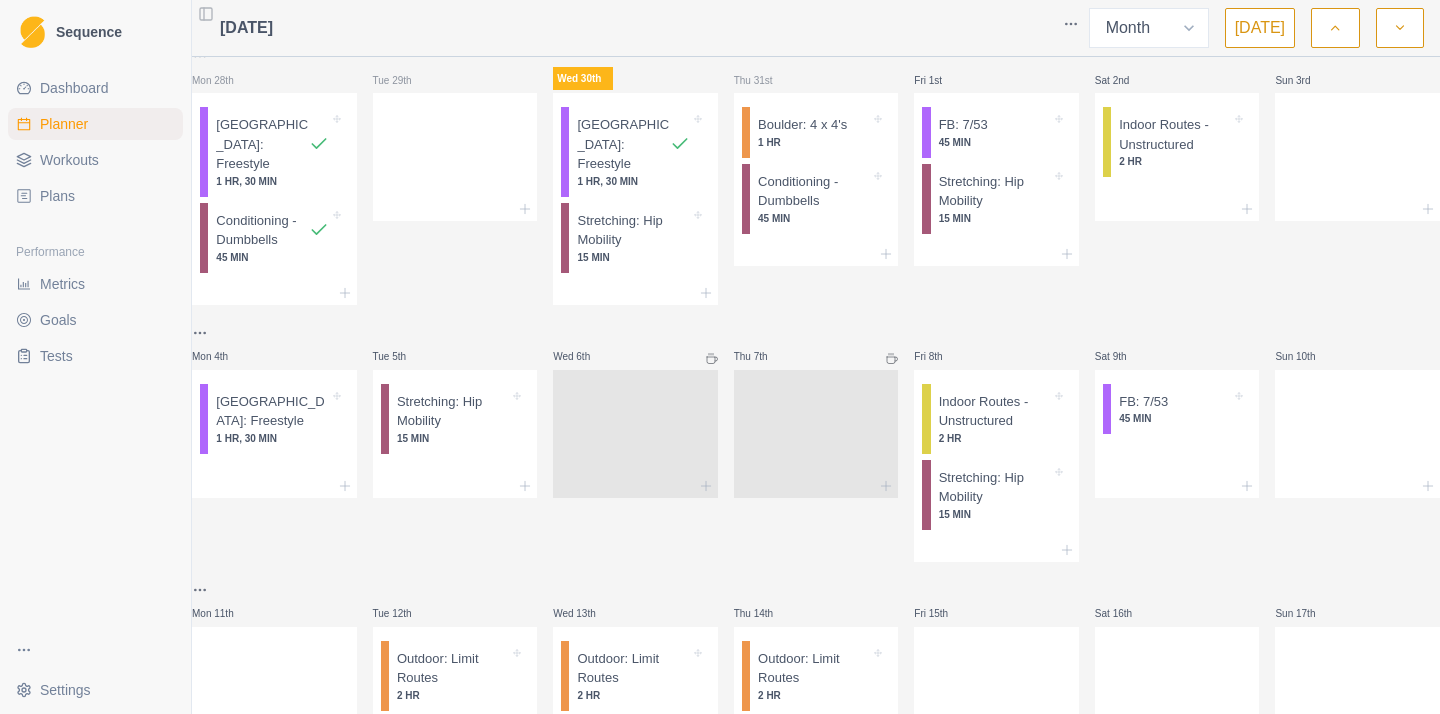 scroll, scrollTop: 1, scrollLeft: 0, axis: vertical 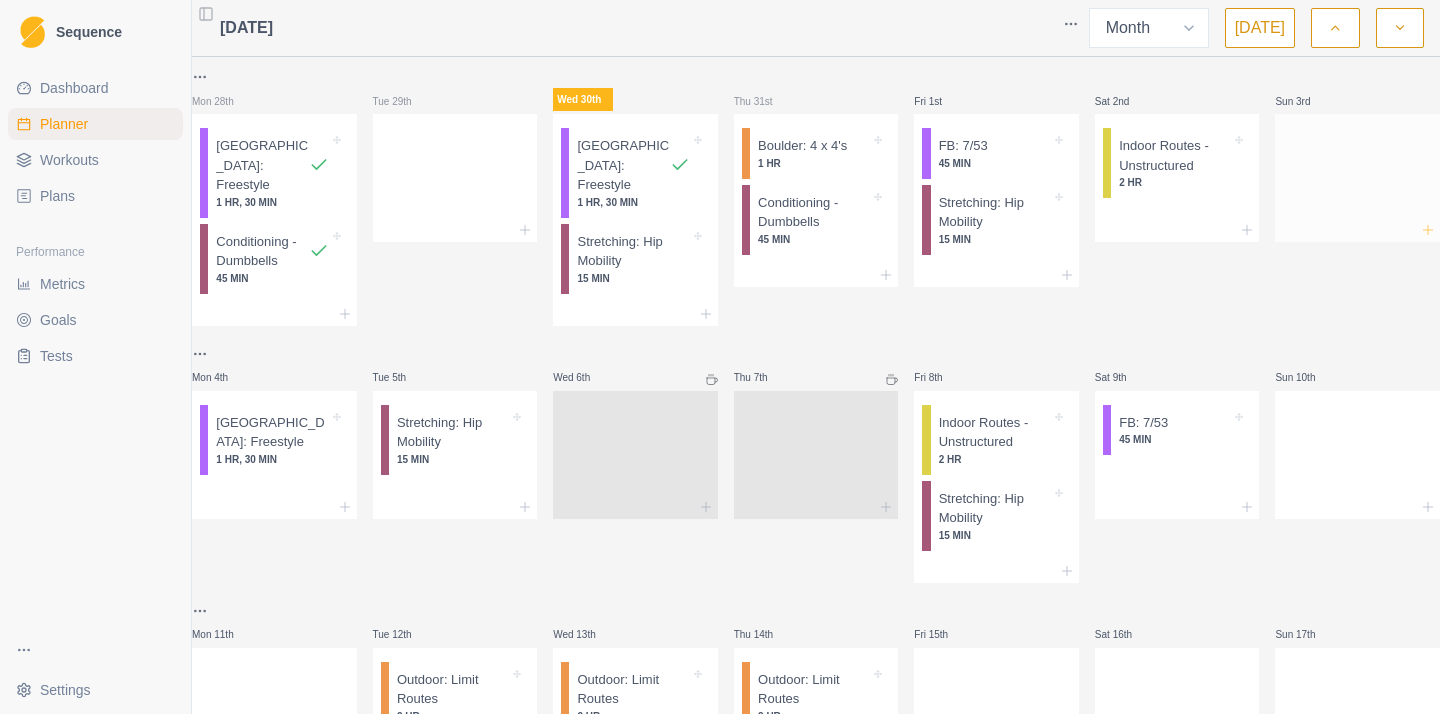 click 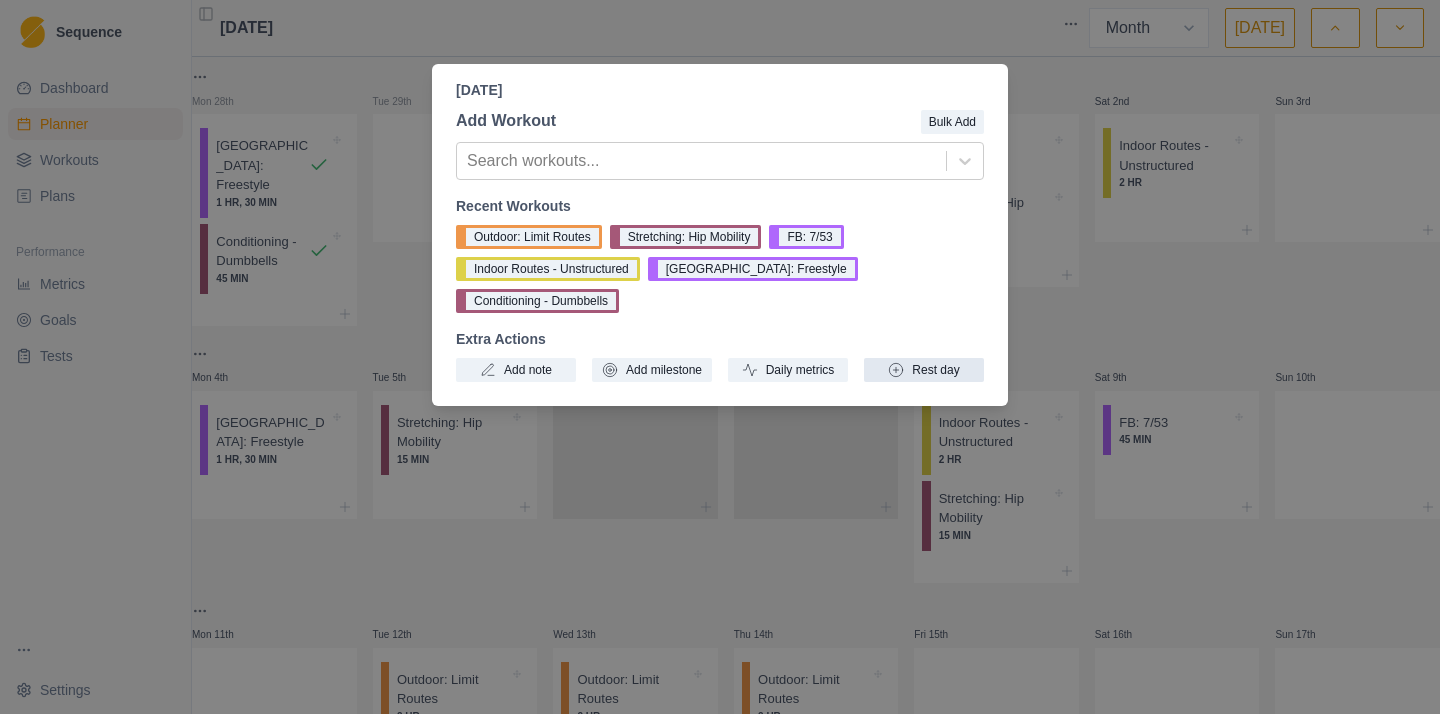 click on "Rest day" at bounding box center [924, 370] 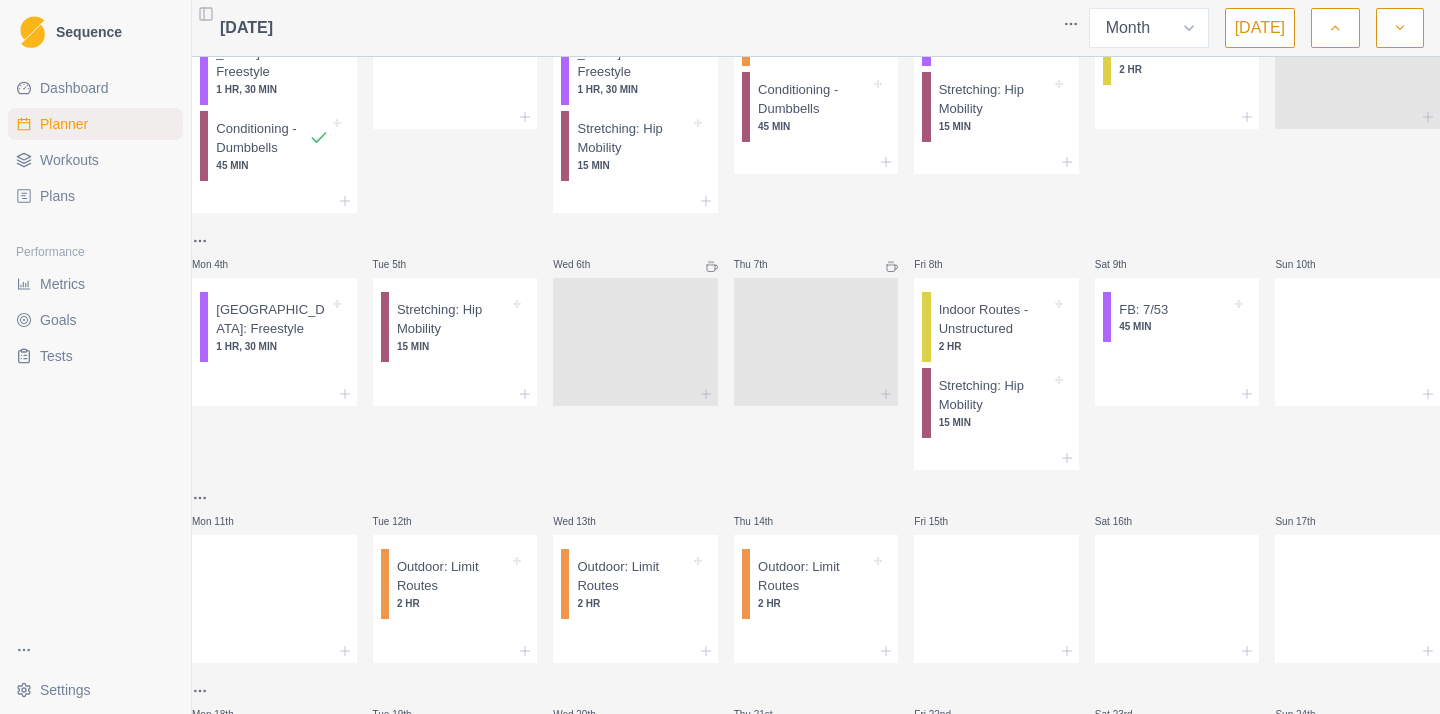scroll, scrollTop: 115, scrollLeft: 0, axis: vertical 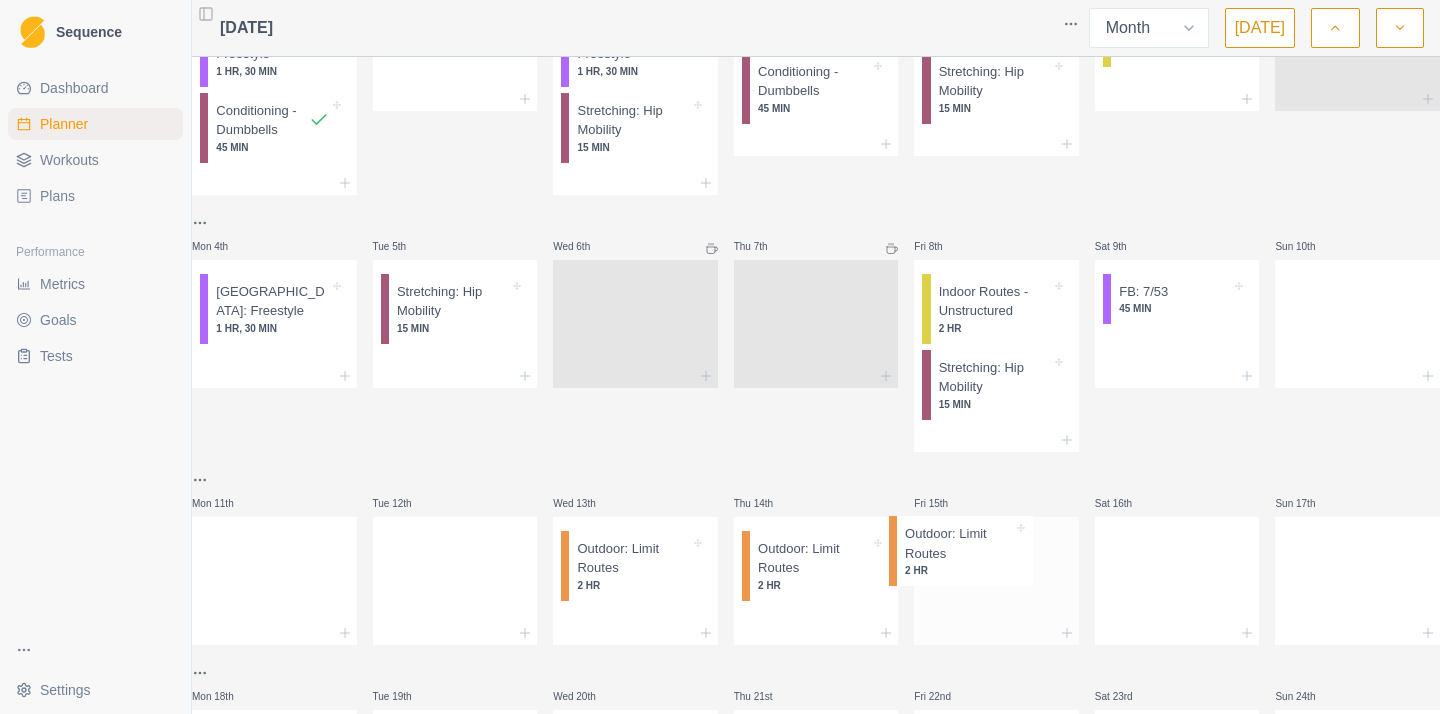 drag, startPoint x: 468, startPoint y: 574, endPoint x: 994, endPoint y: 557, distance: 526.27466 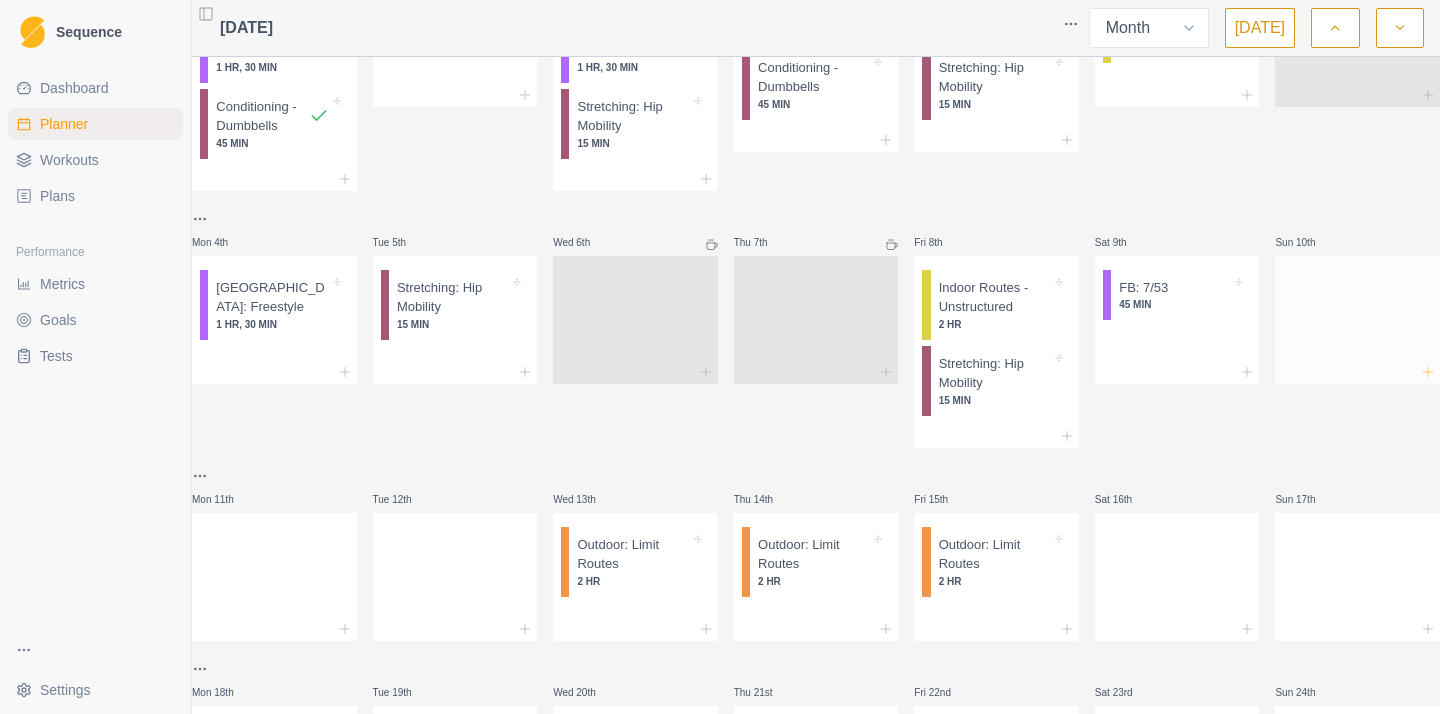 click 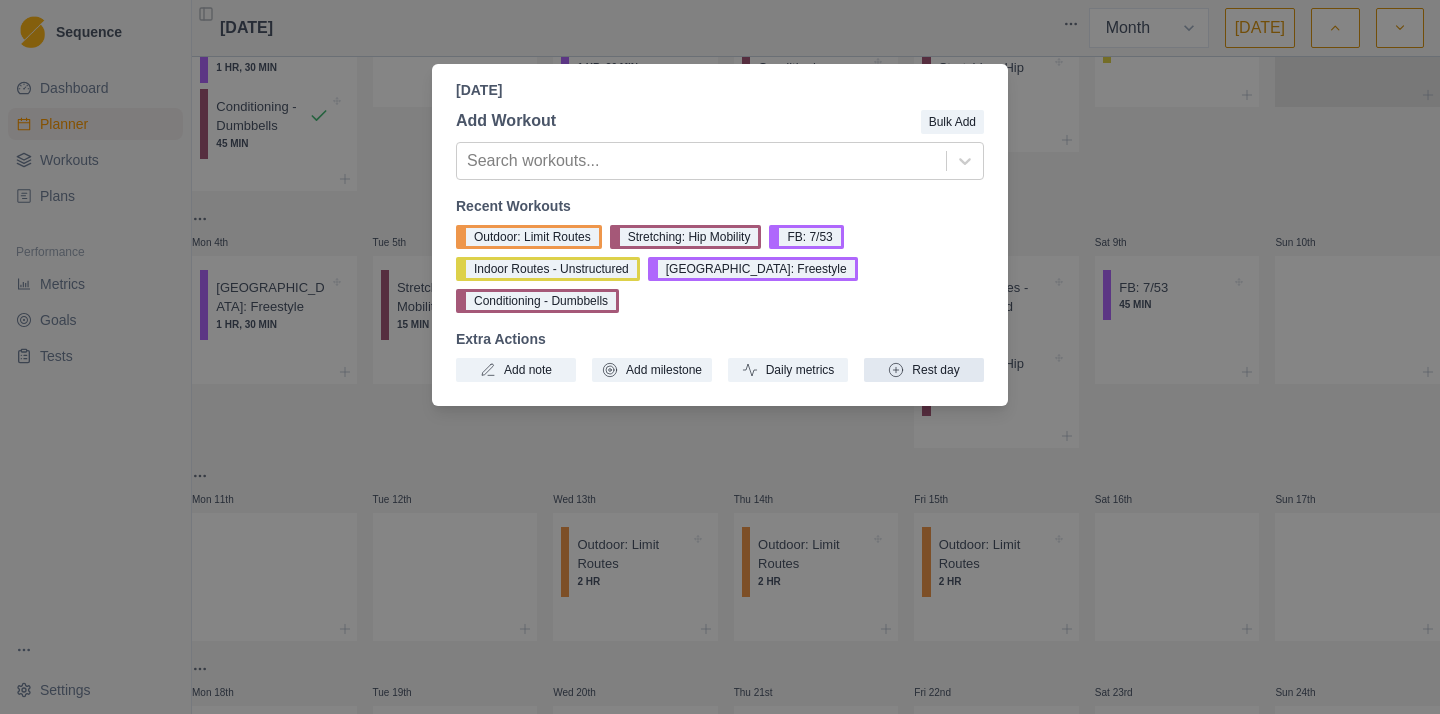 click on "Rest day" at bounding box center (924, 370) 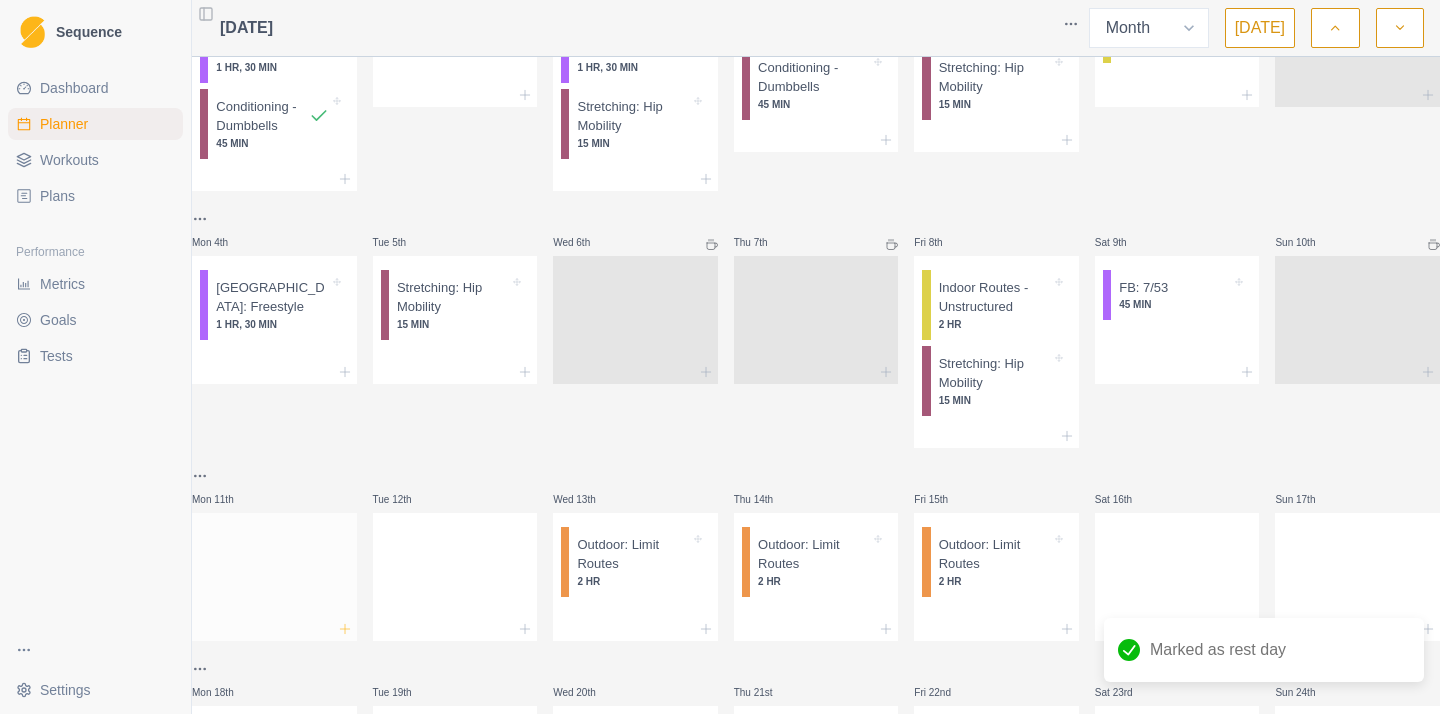 click 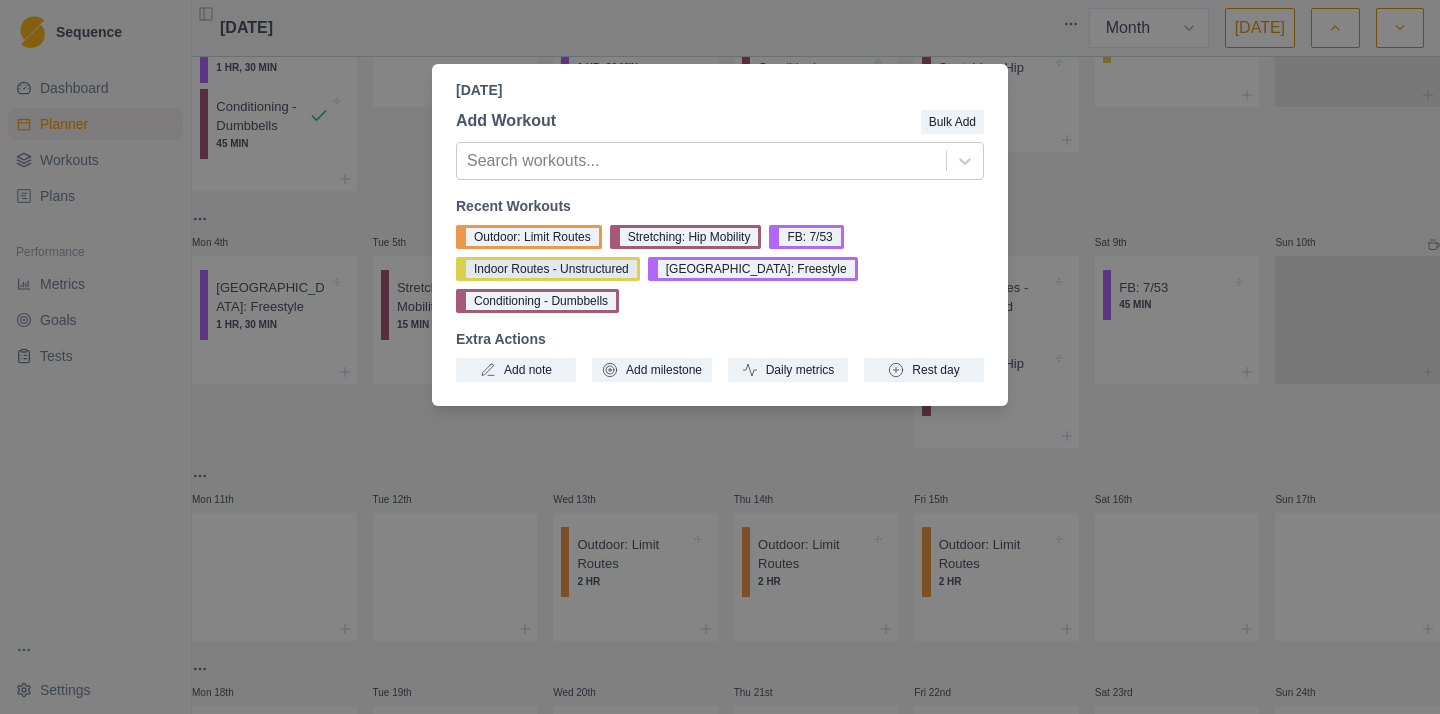 click on "Indoor Routes - Unstructured" at bounding box center [548, 269] 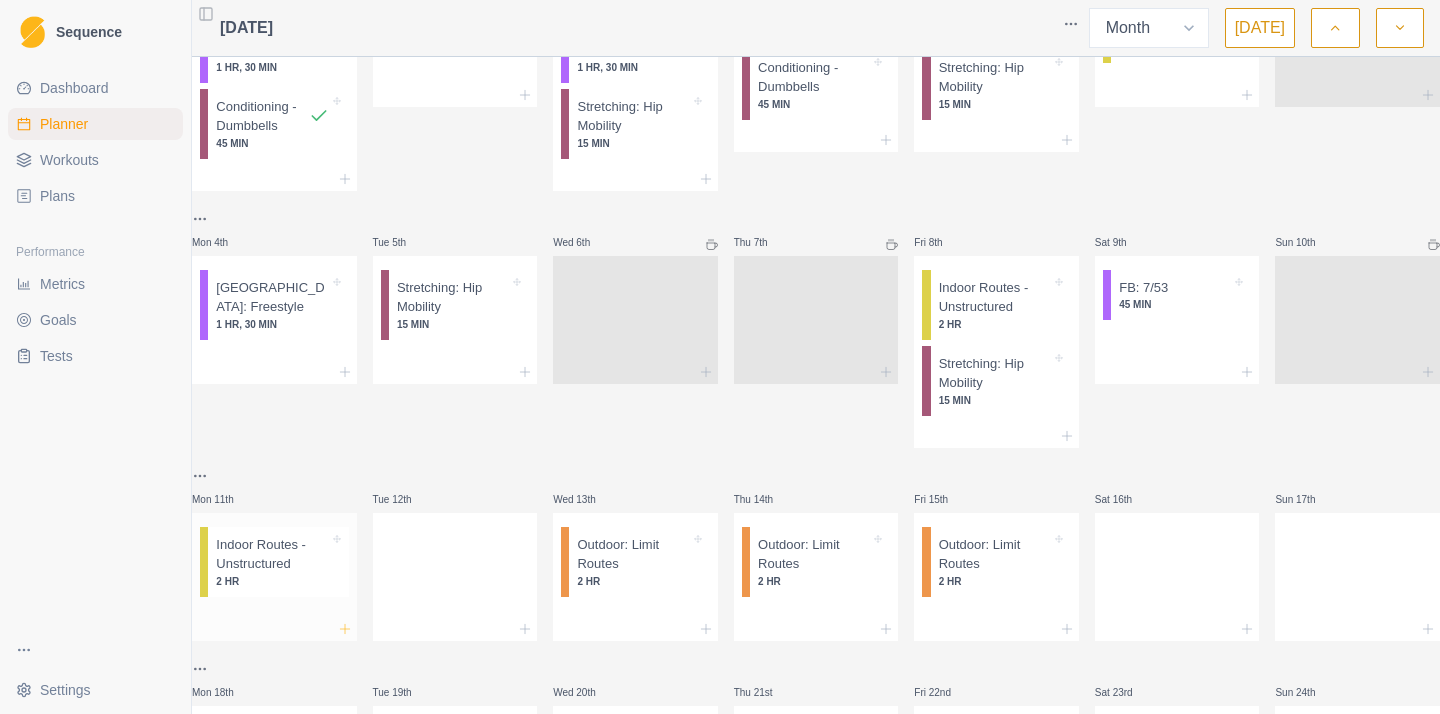 click 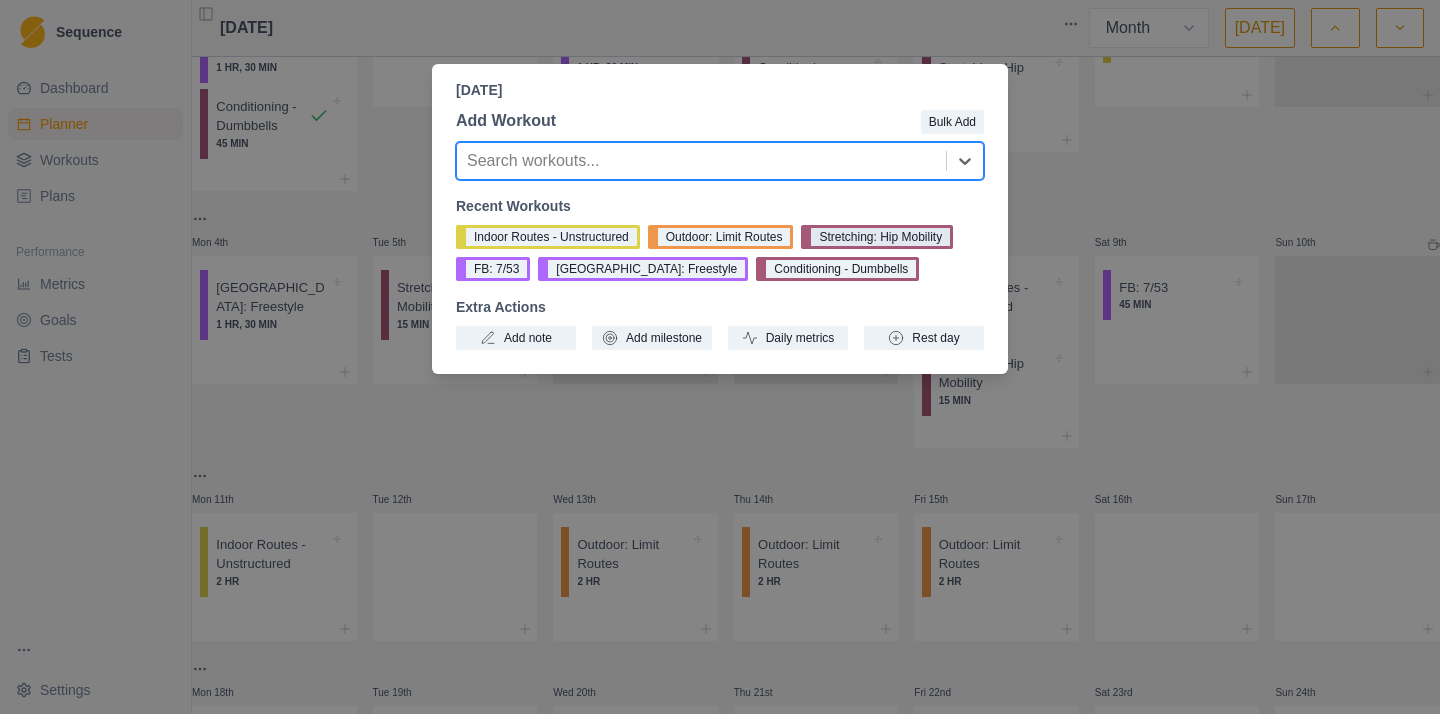 click on "Stretching: Hip Mobility" at bounding box center [877, 237] 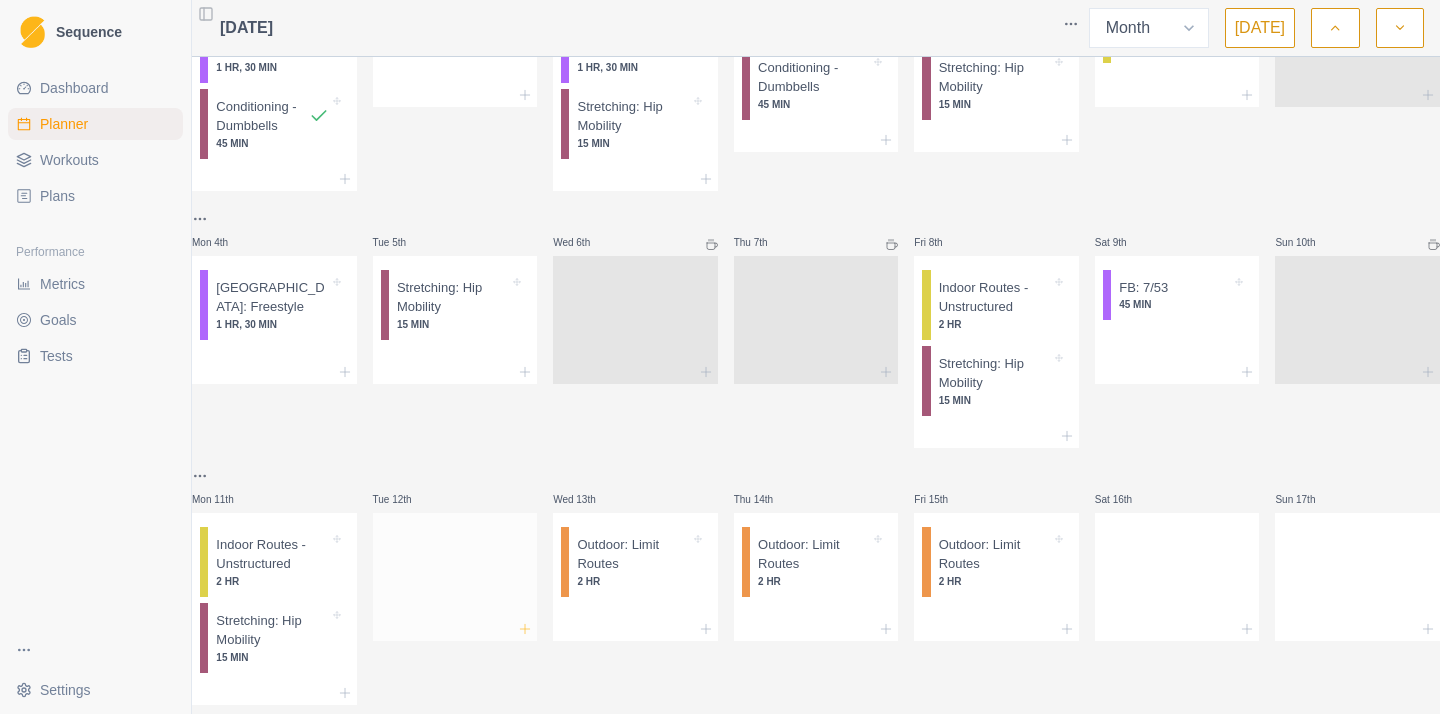 click 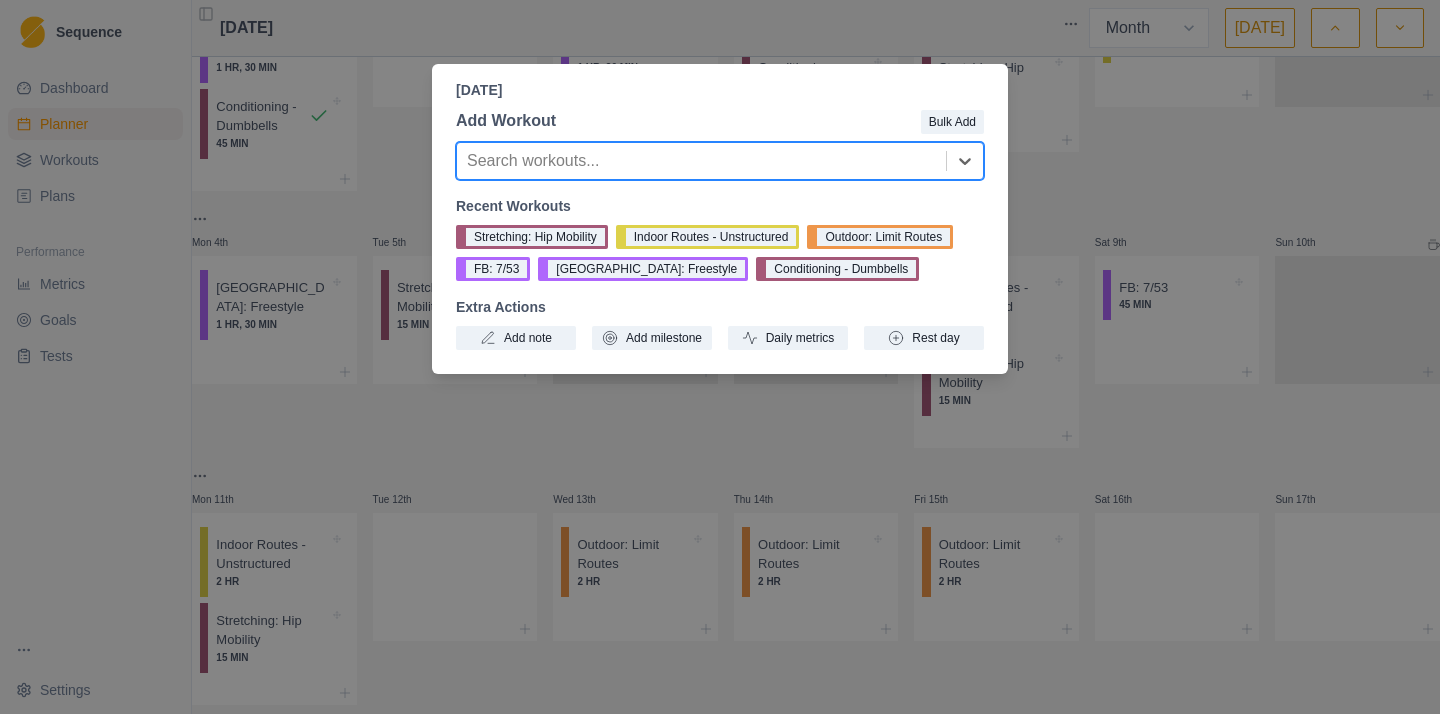 click on "[DATE] Add Workout Bulk Add Search workouts... Recent Workouts Stretching: Hip Mobility Indoor Routes - Unstructured  Outdoor: Limit Routes FB: 7/53 [GEOGRAPHIC_DATA]: Freestyle Conditioning - Dumbbells Extra Actions Add note Add milestone Daily metrics Rest day" at bounding box center (720, 357) 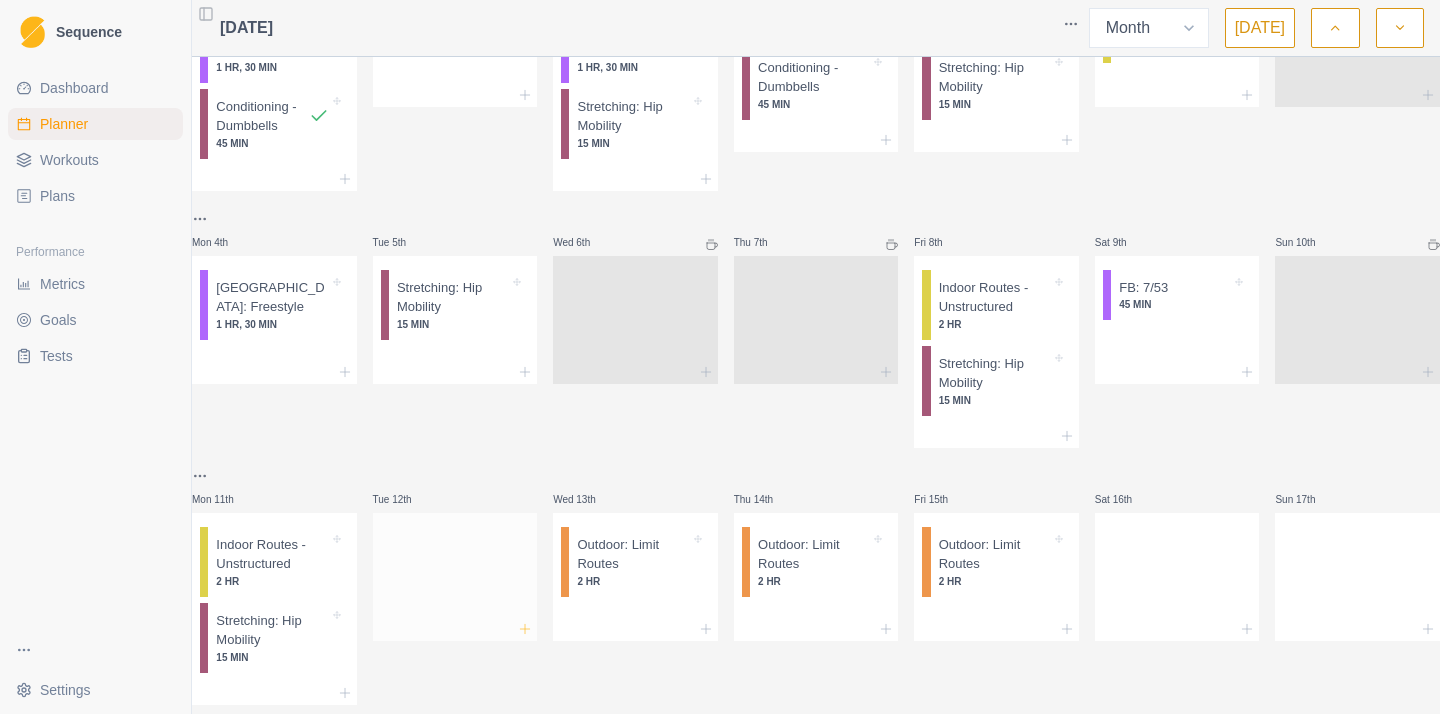 click 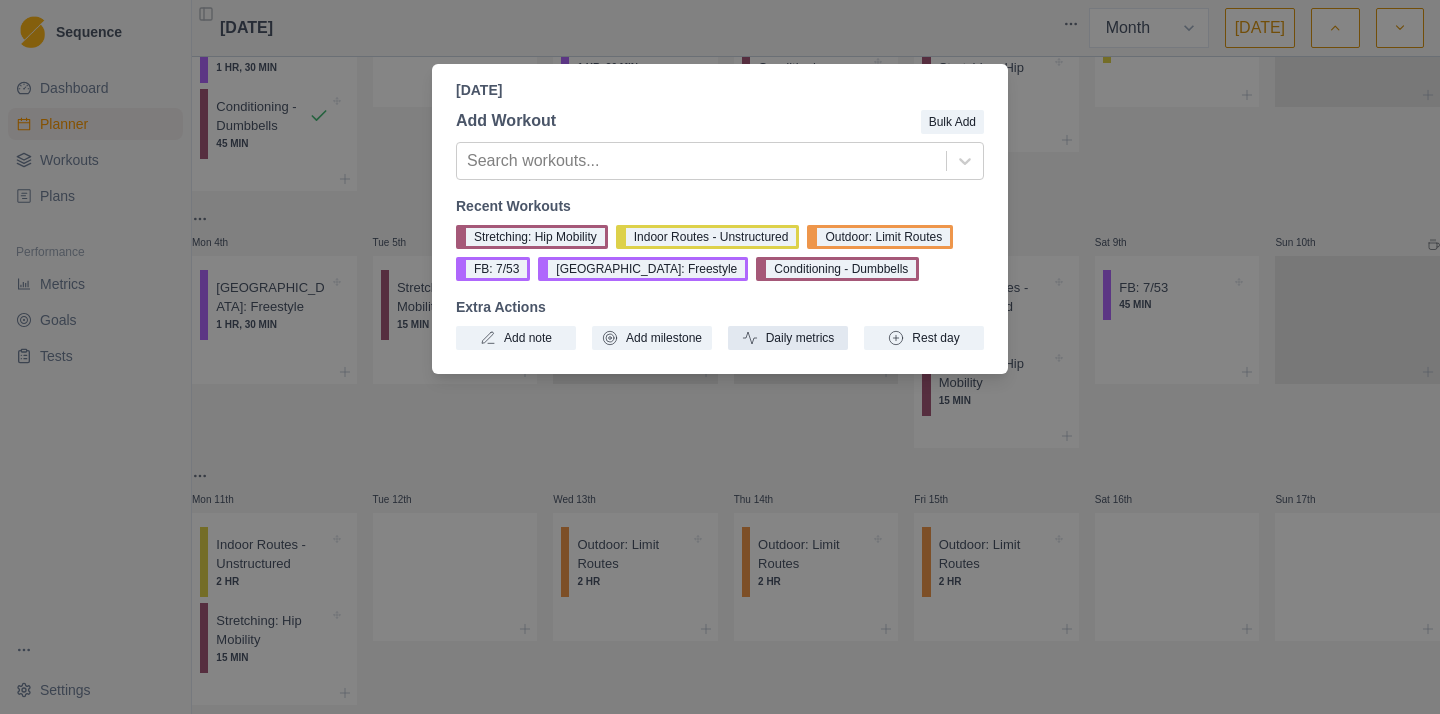 click on "Daily metrics" at bounding box center [788, 338] 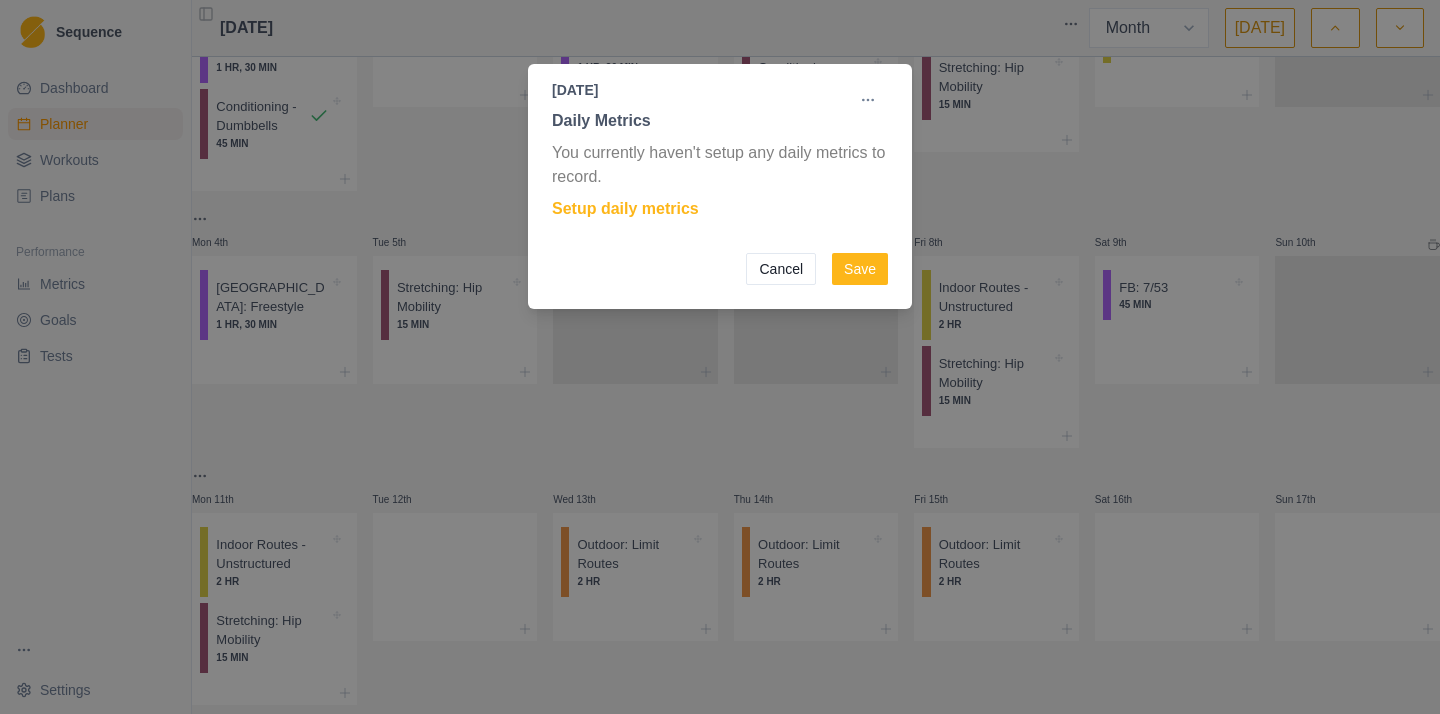 click on "Cancel" at bounding box center [781, 269] 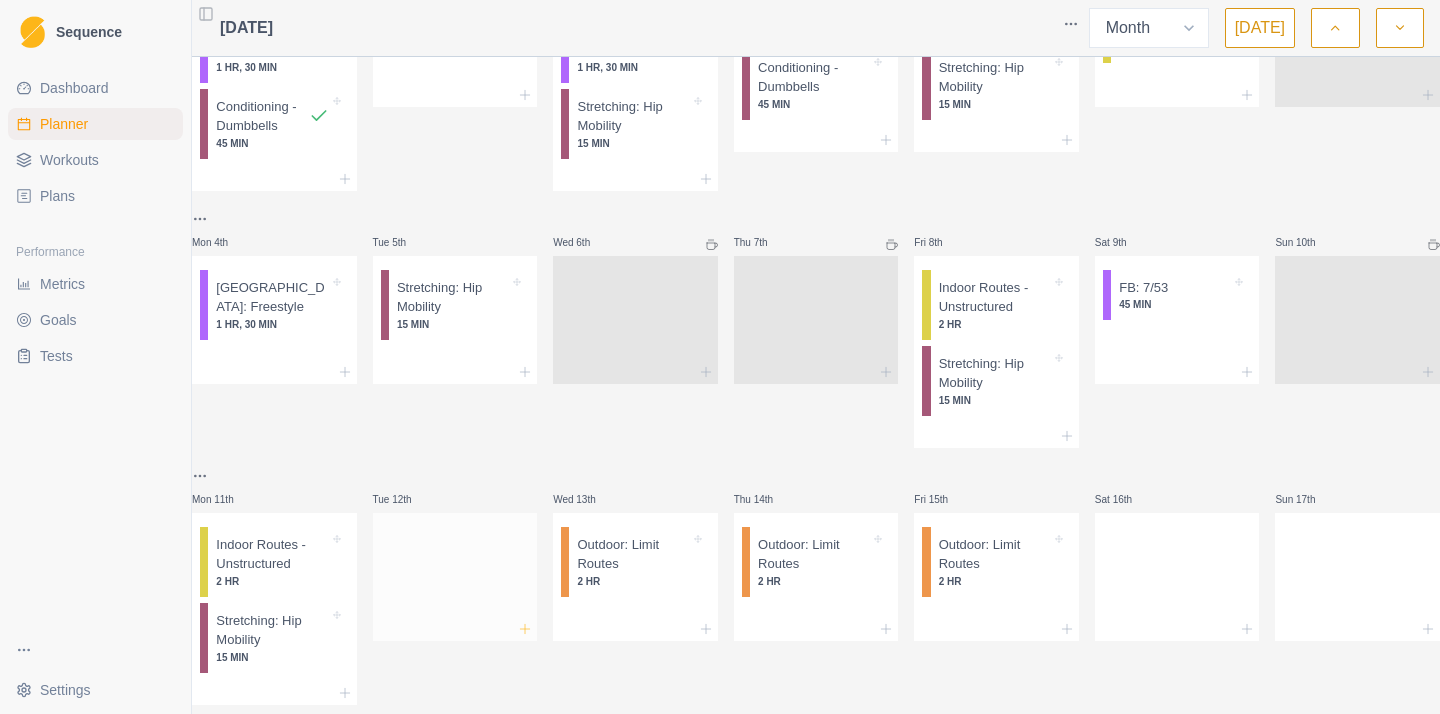 click 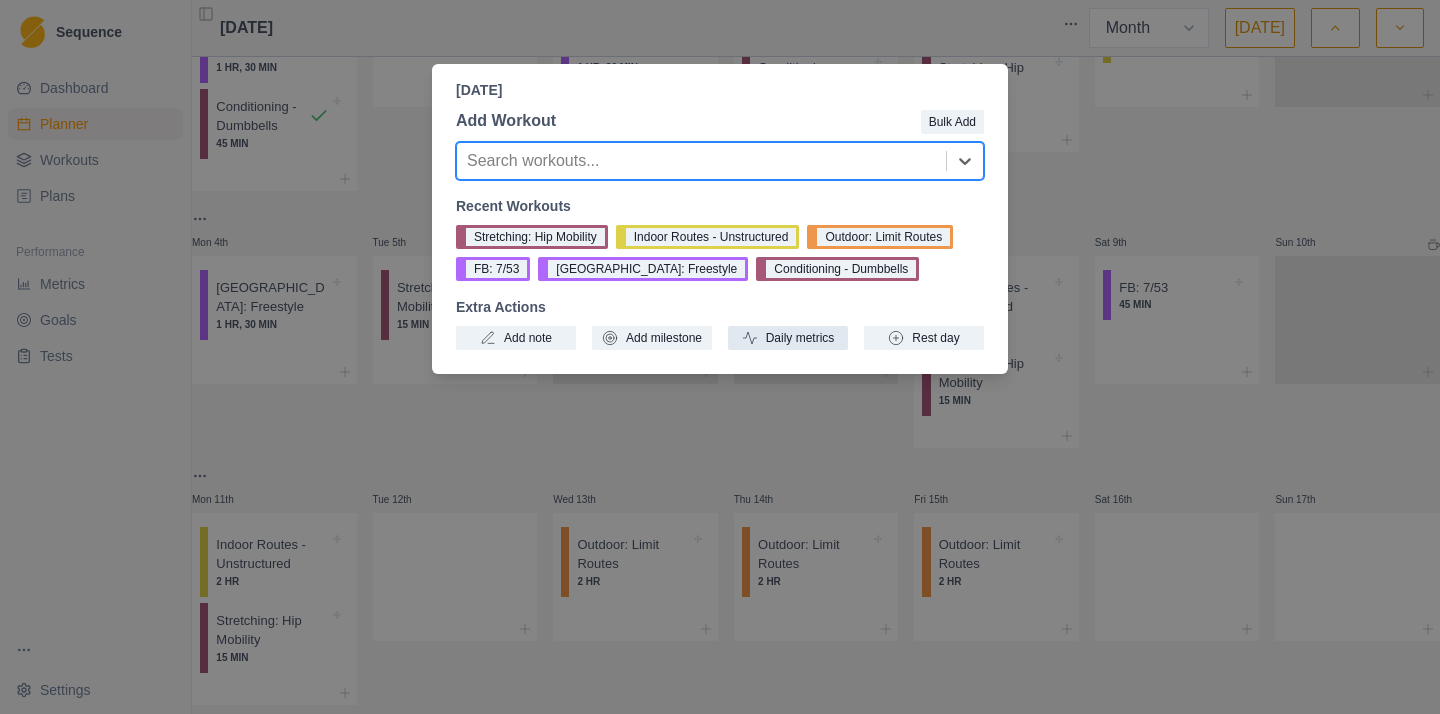 click on "Daily metrics" at bounding box center [788, 338] 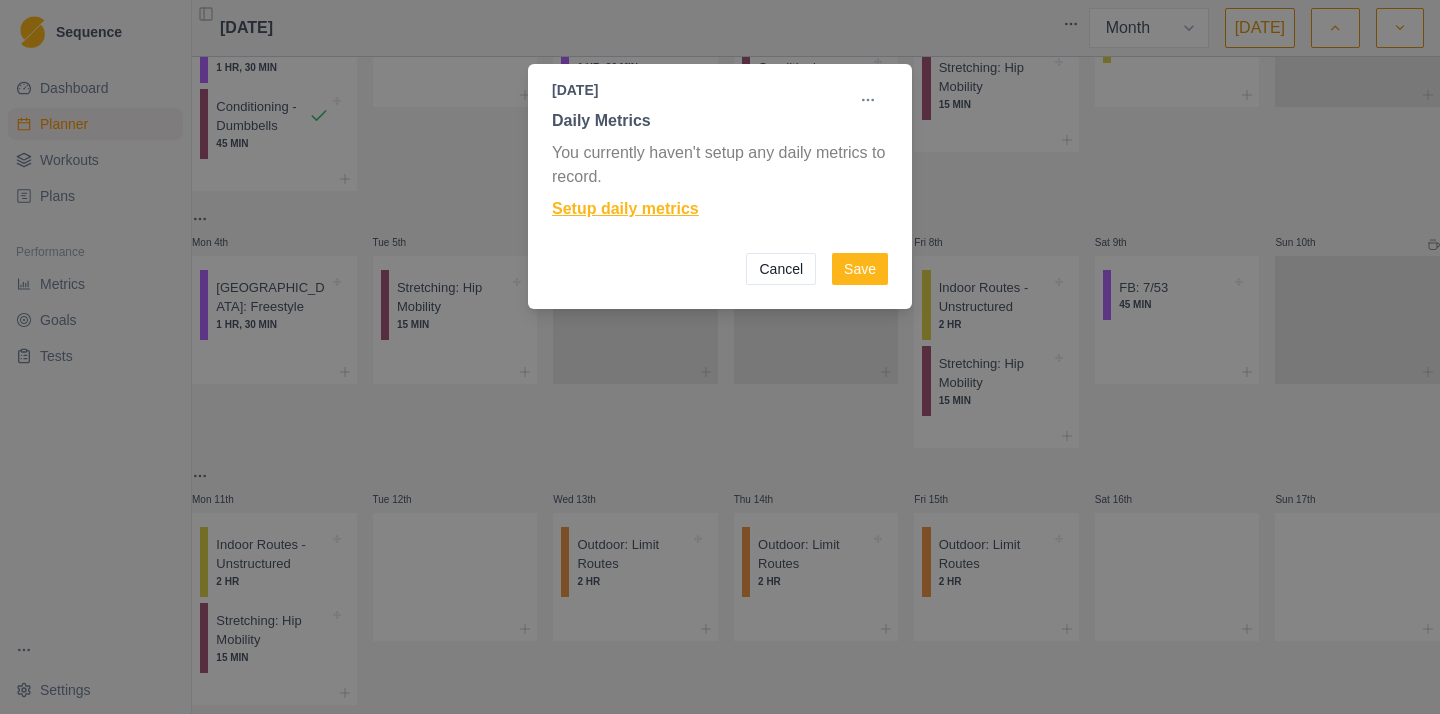 click on "Setup daily metrics" at bounding box center (720, 209) 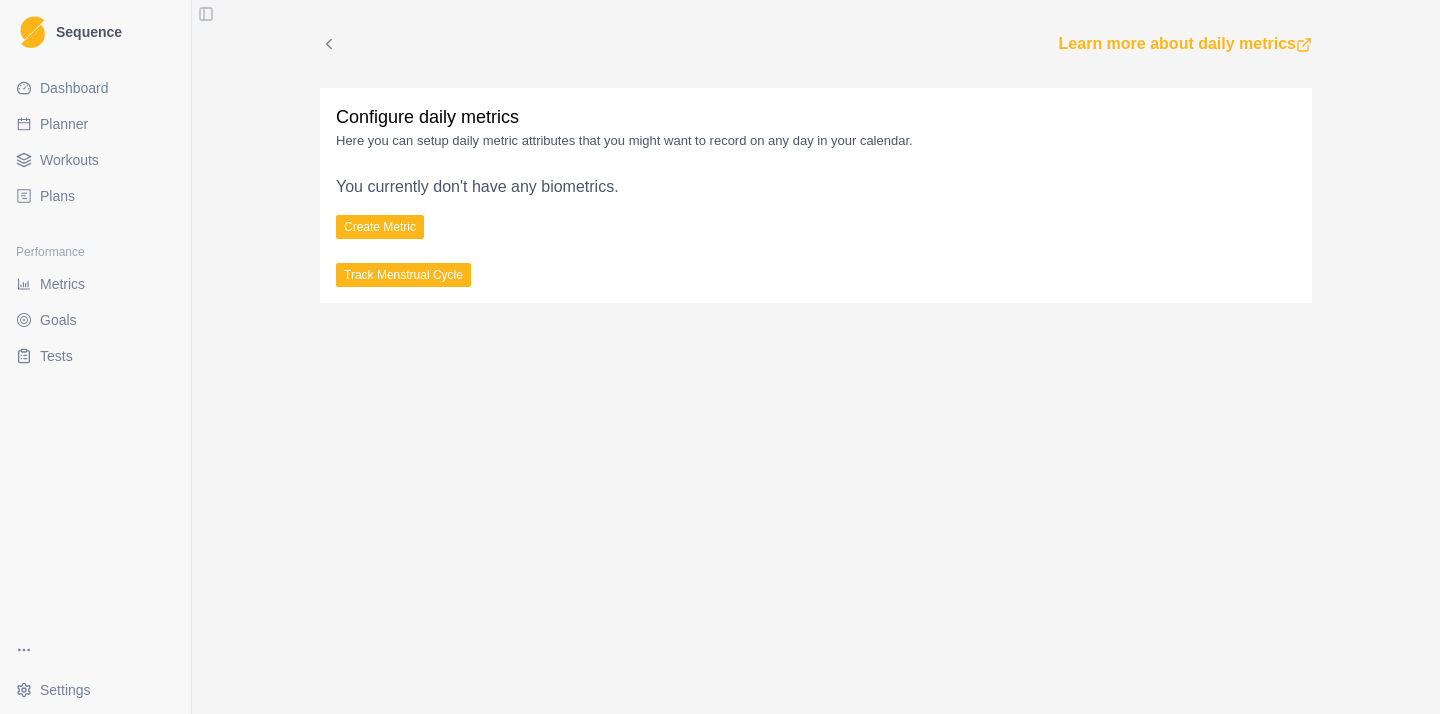 scroll, scrollTop: 0, scrollLeft: 0, axis: both 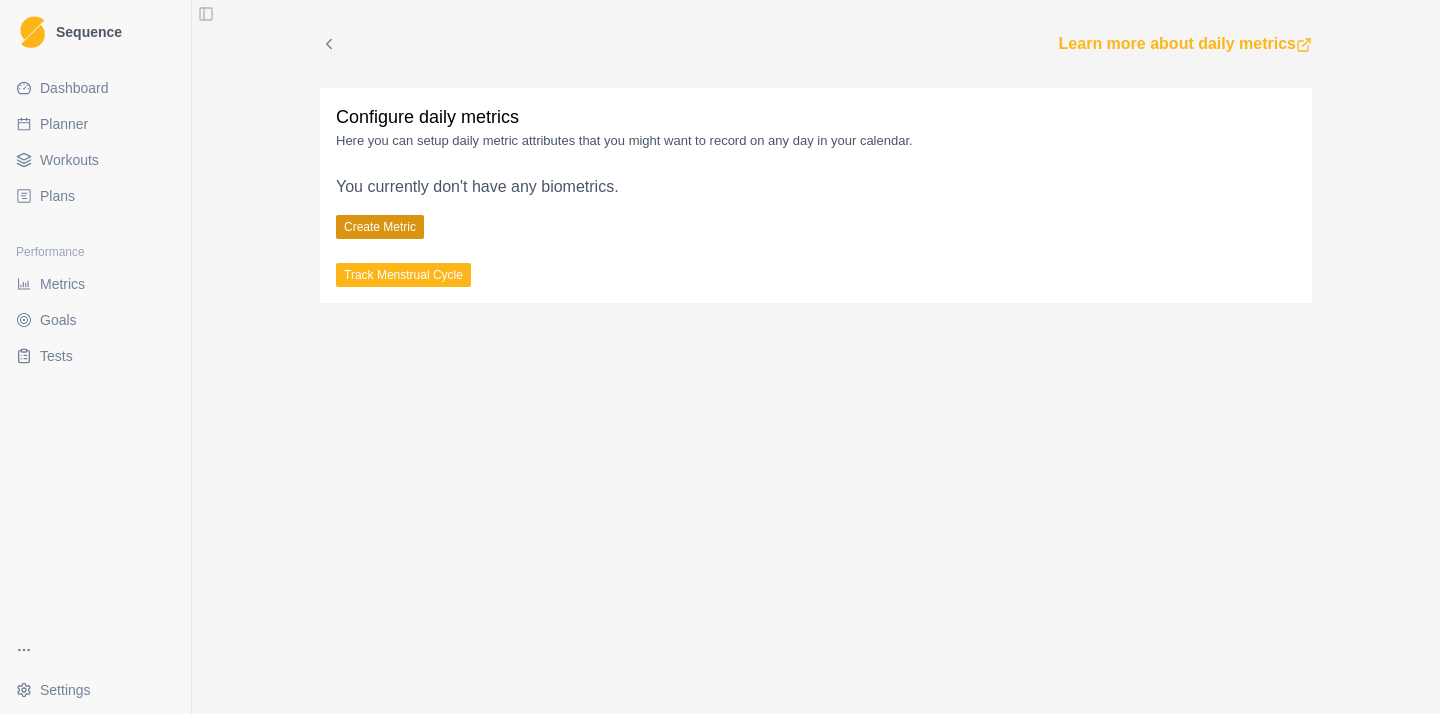 click on "Create Metric" at bounding box center [380, 227] 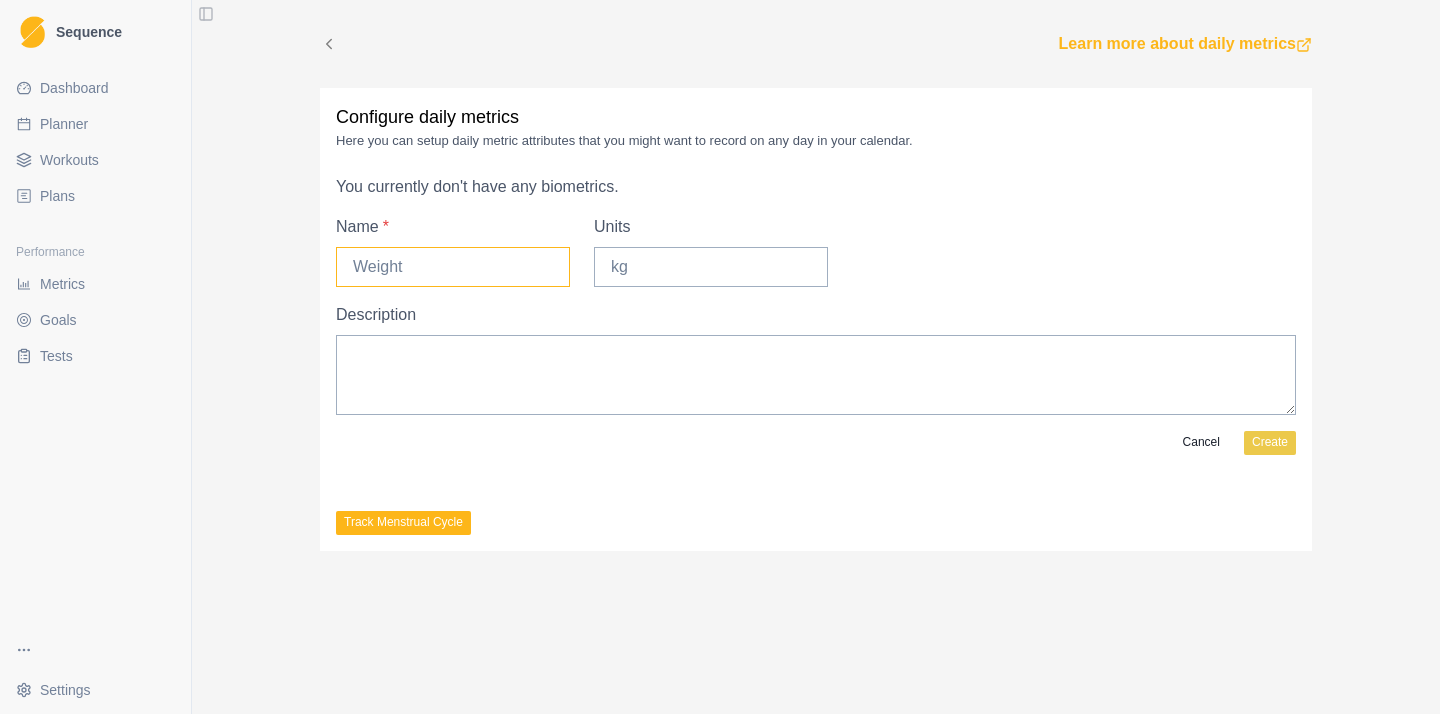 click on "Name *" at bounding box center [453, 267] 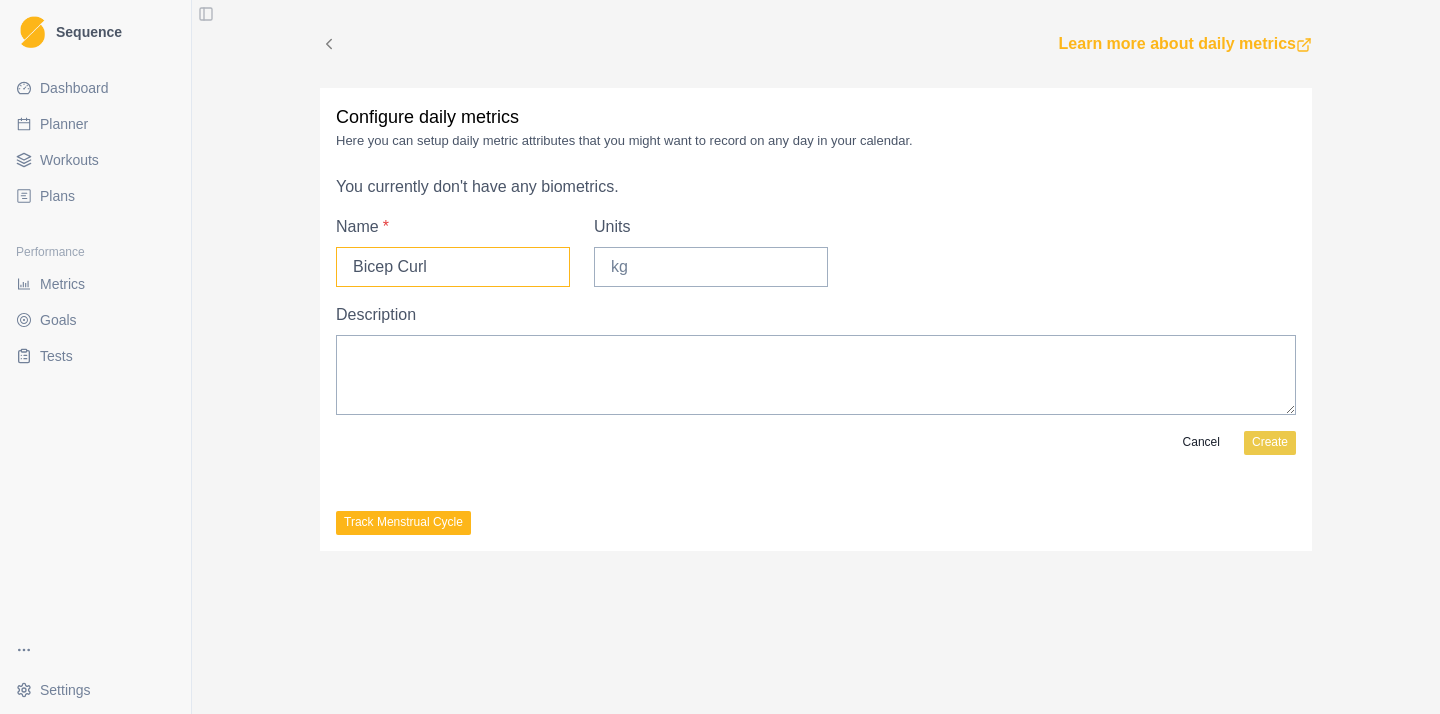 type on "Bicep Curl" 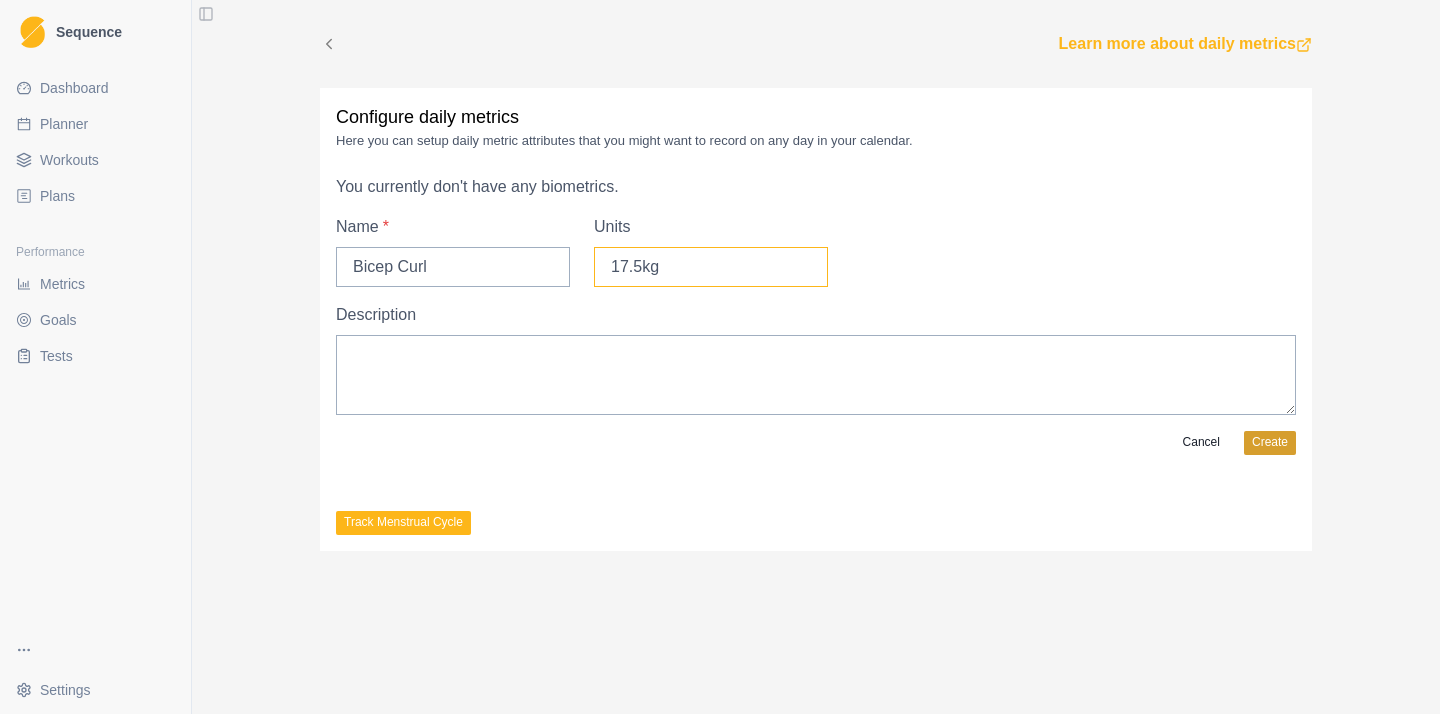 type on "17.5kg" 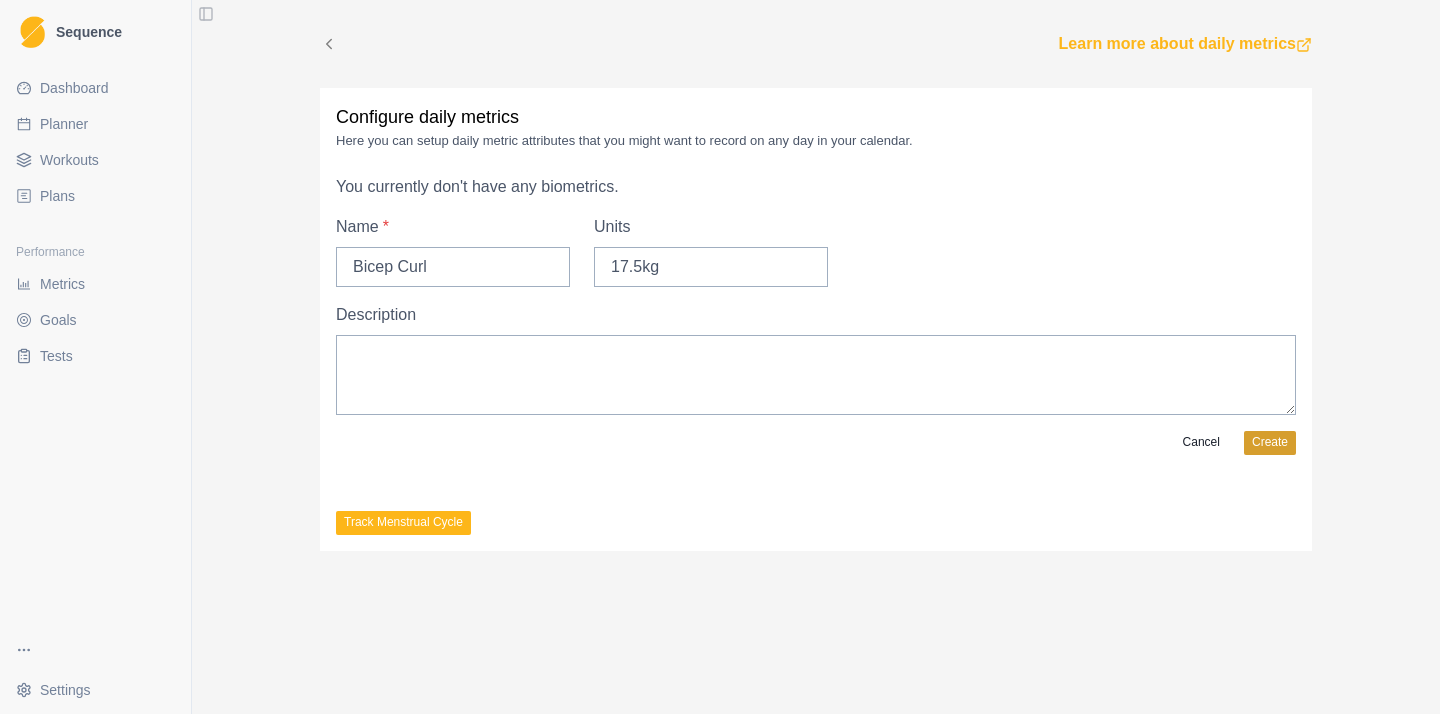 click on "Create" at bounding box center [1270, 443] 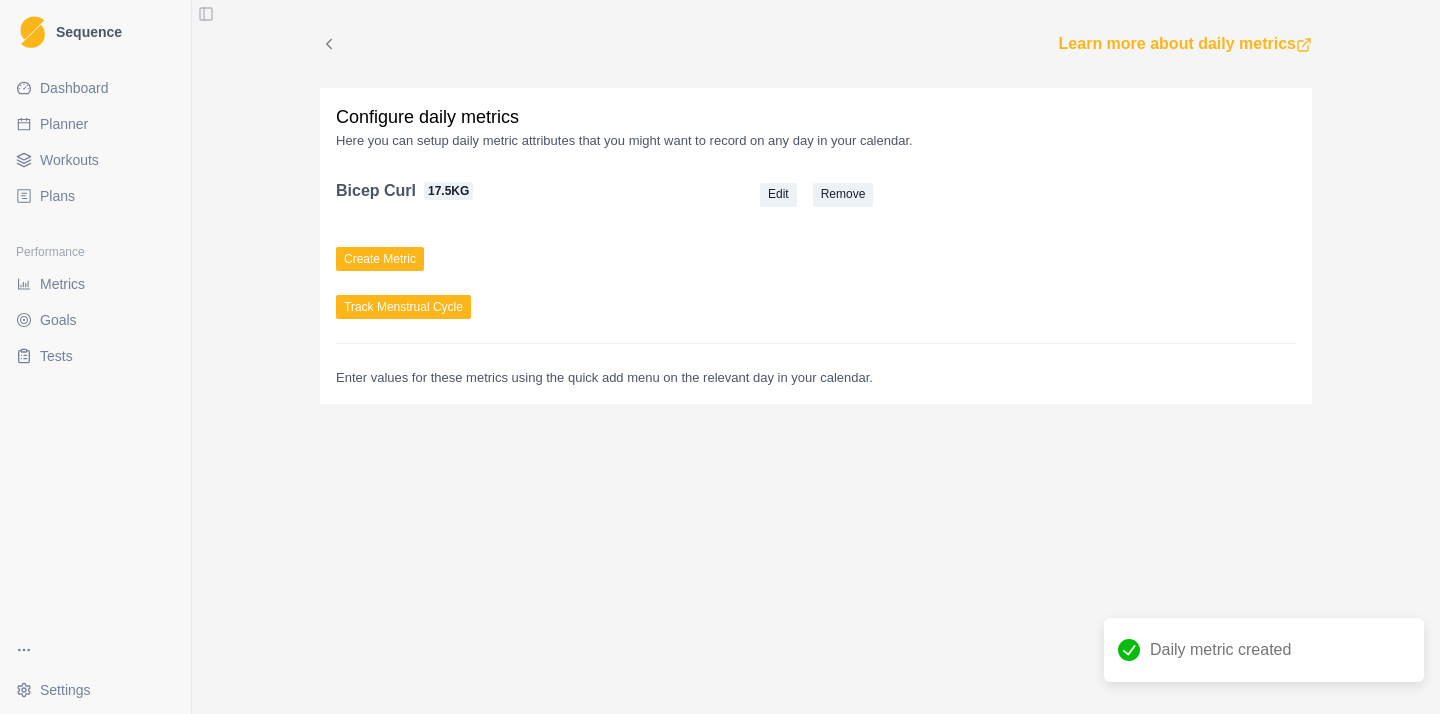 click on "Remove" at bounding box center [843, 195] 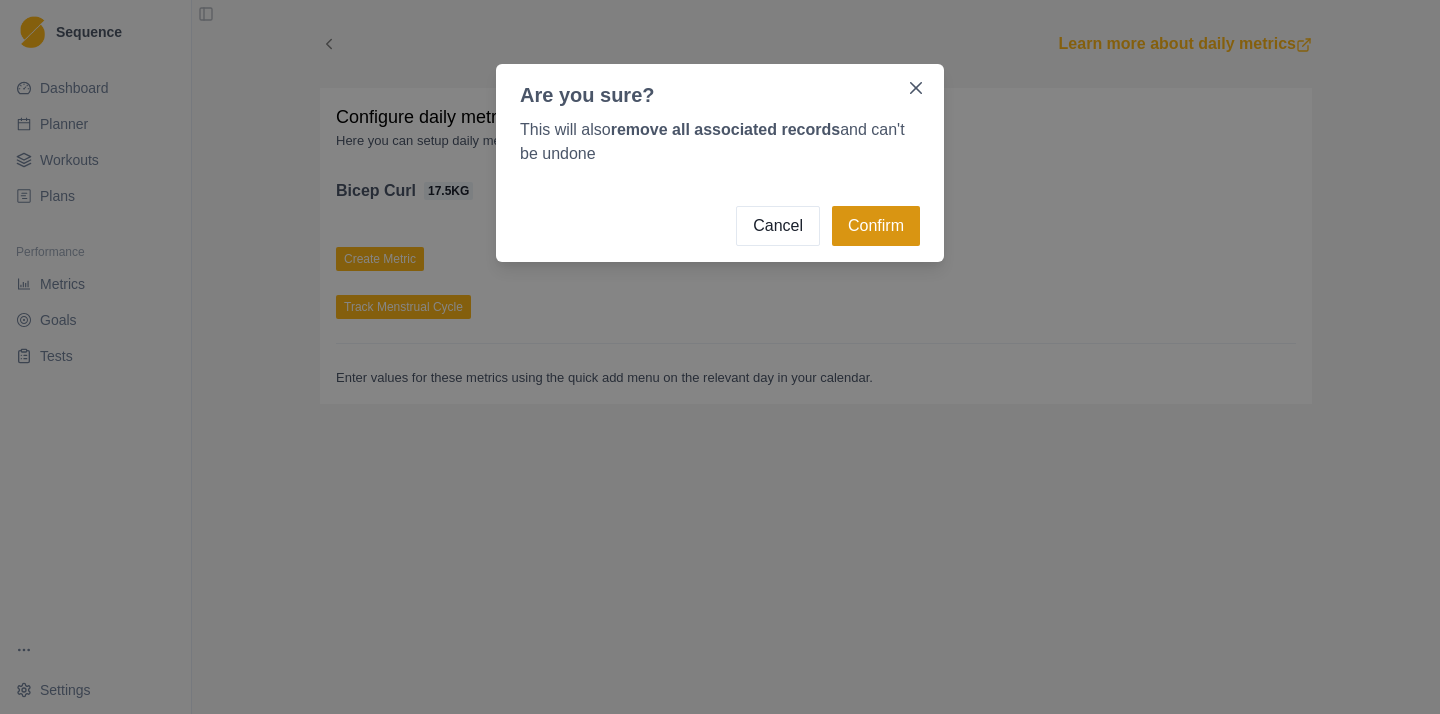 click on "Confirm" at bounding box center [876, 226] 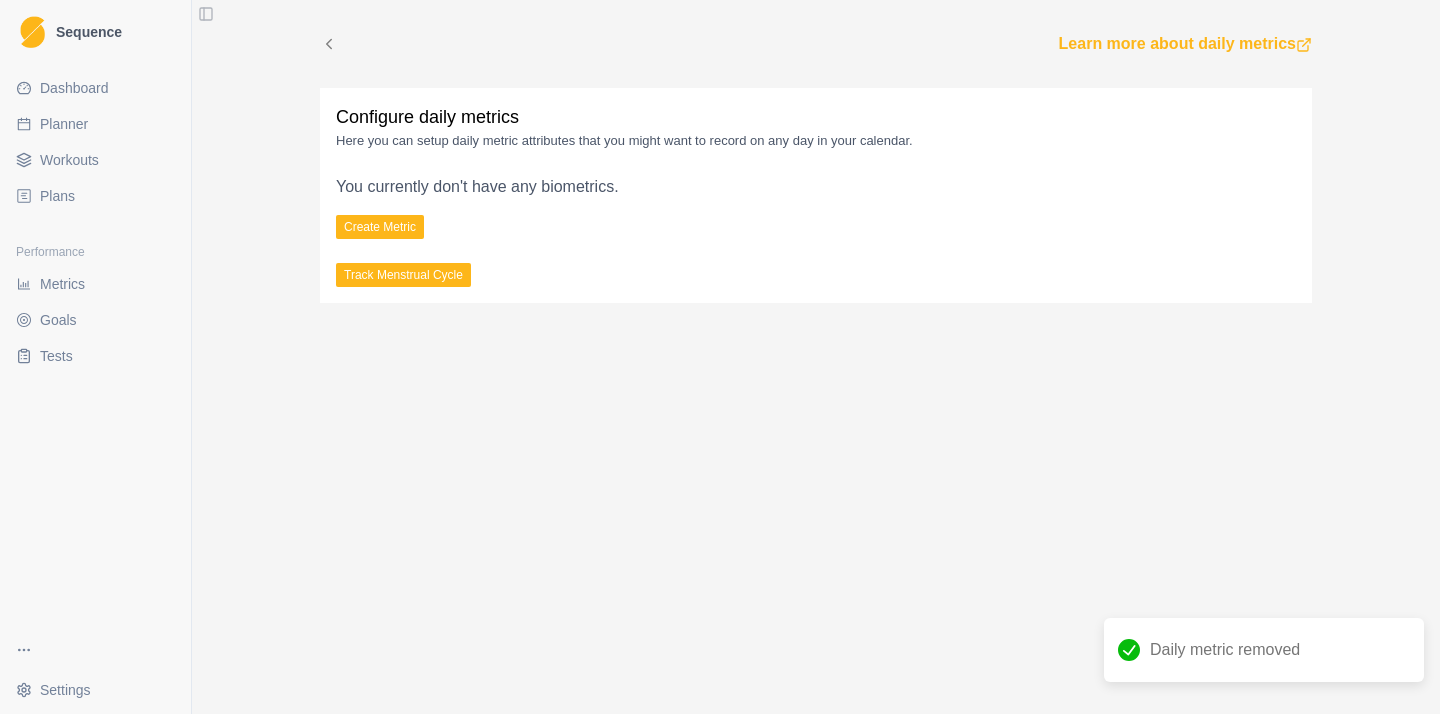 click on "Planner" at bounding box center (95, 124) 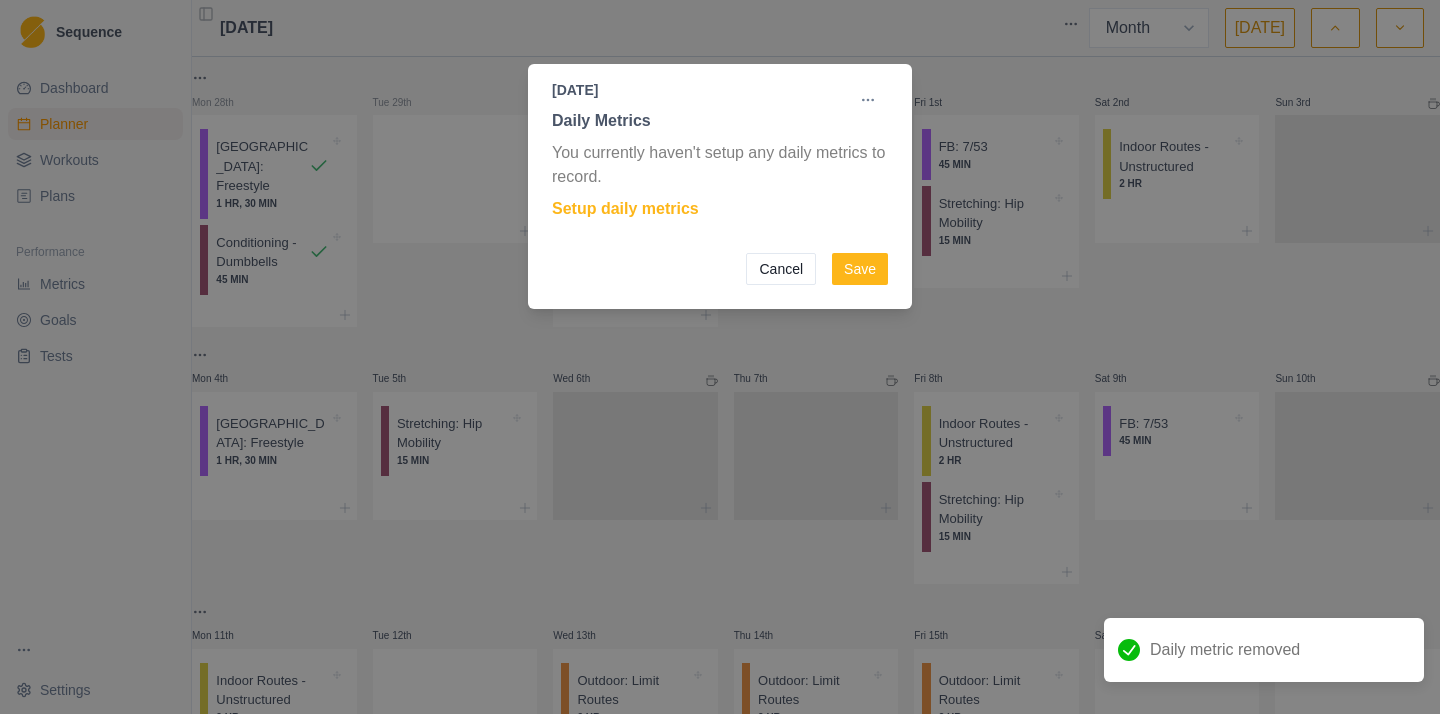 click on "Cancel" at bounding box center (781, 269) 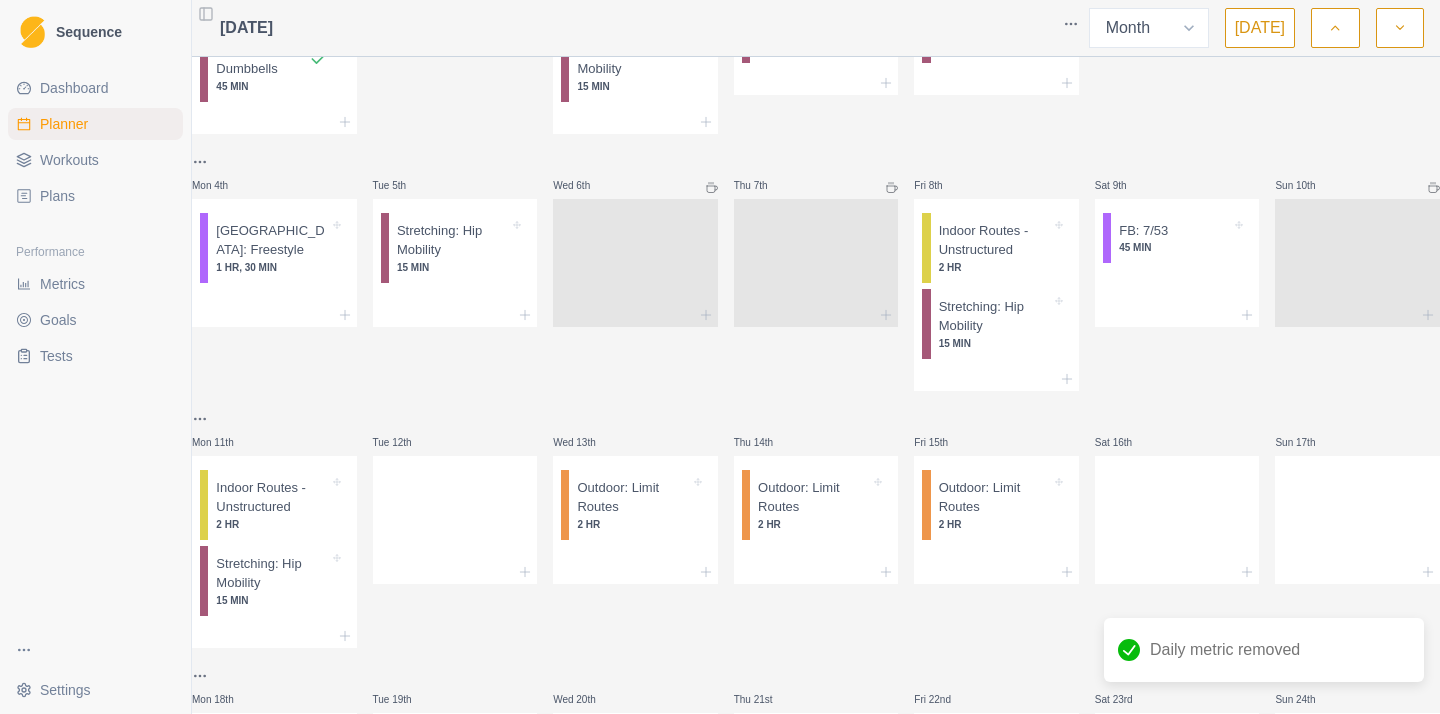 scroll, scrollTop: 202, scrollLeft: 0, axis: vertical 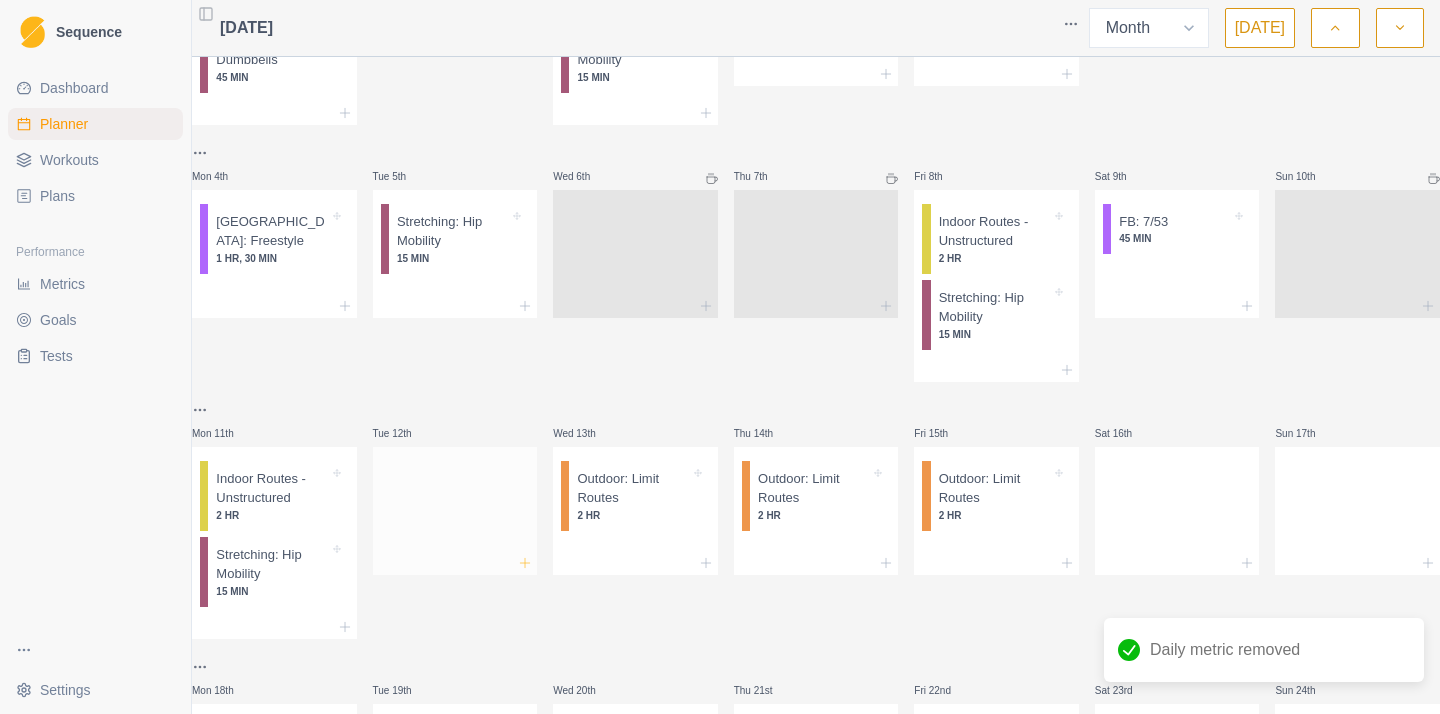click 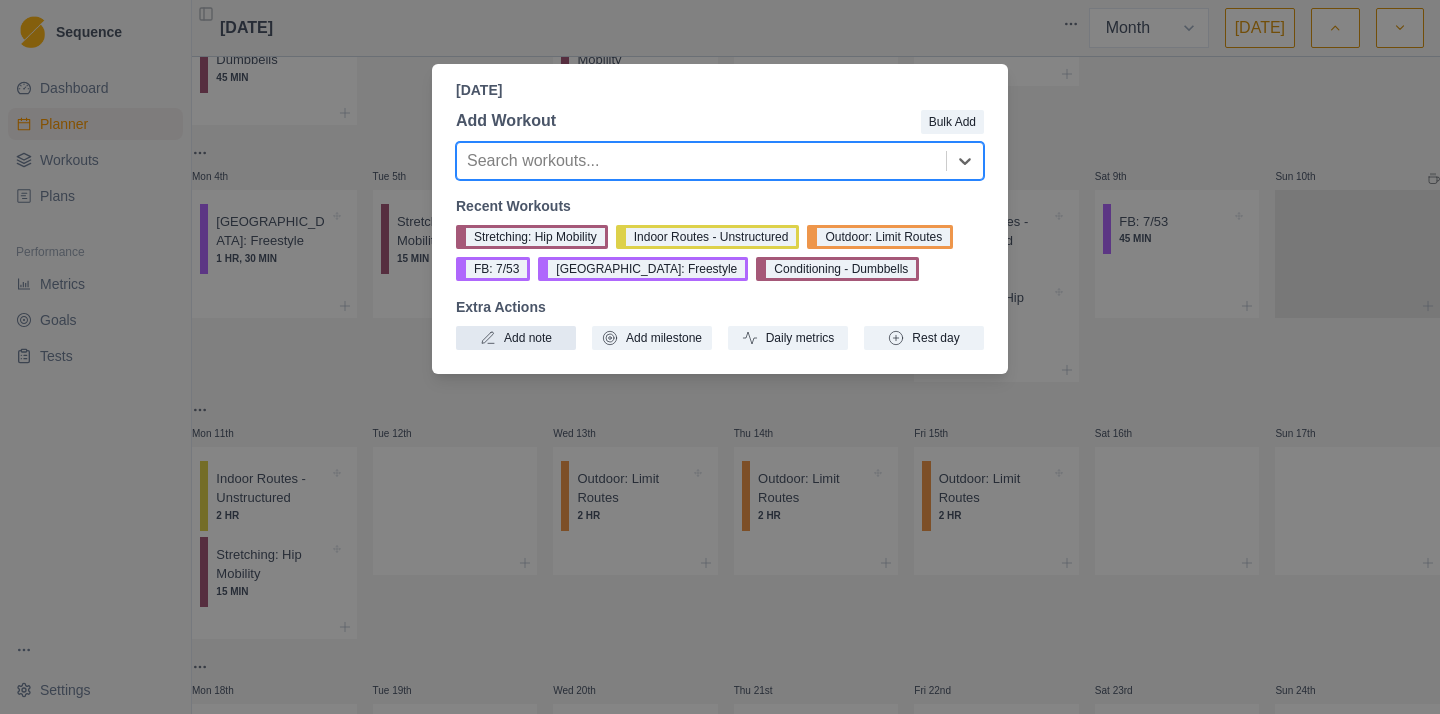 click on "Add note" at bounding box center (516, 338) 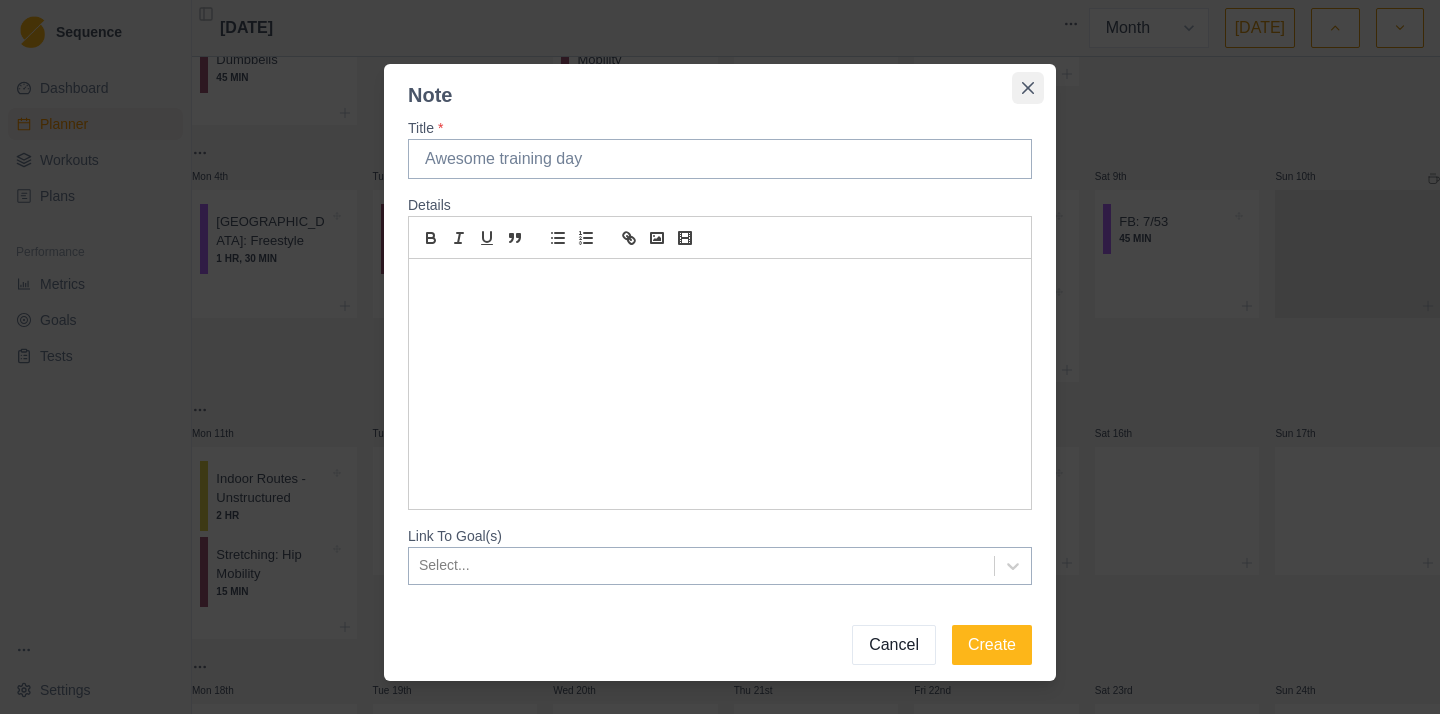 click at bounding box center (1028, 88) 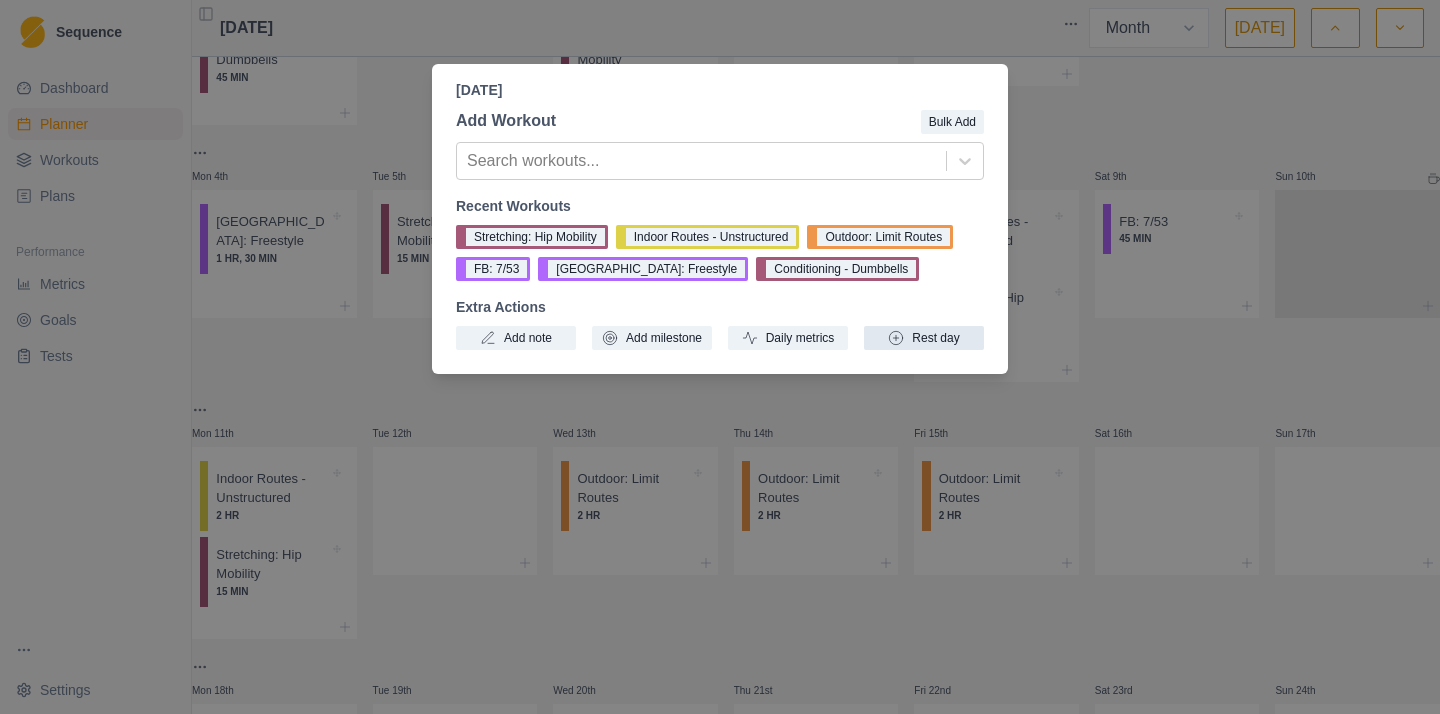 click on "Rest day" at bounding box center (924, 338) 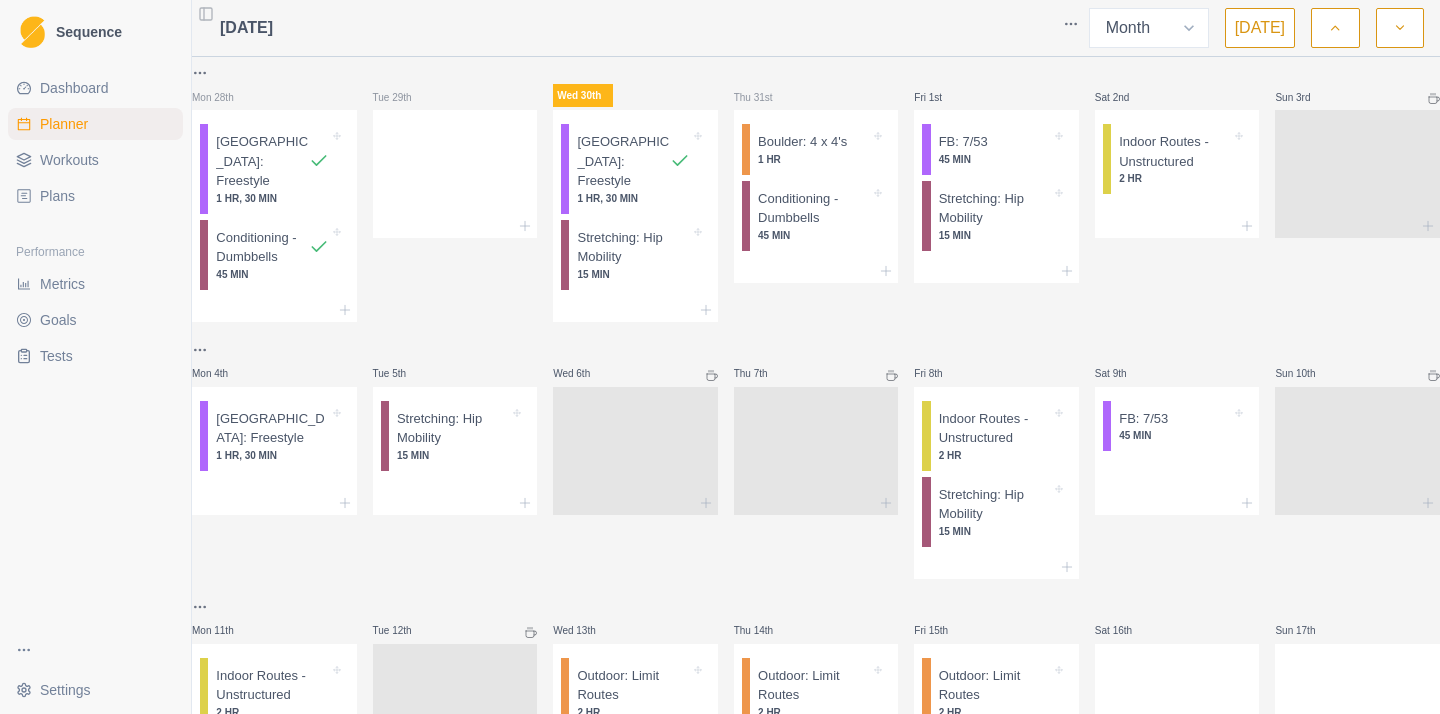 scroll, scrollTop: 0, scrollLeft: 0, axis: both 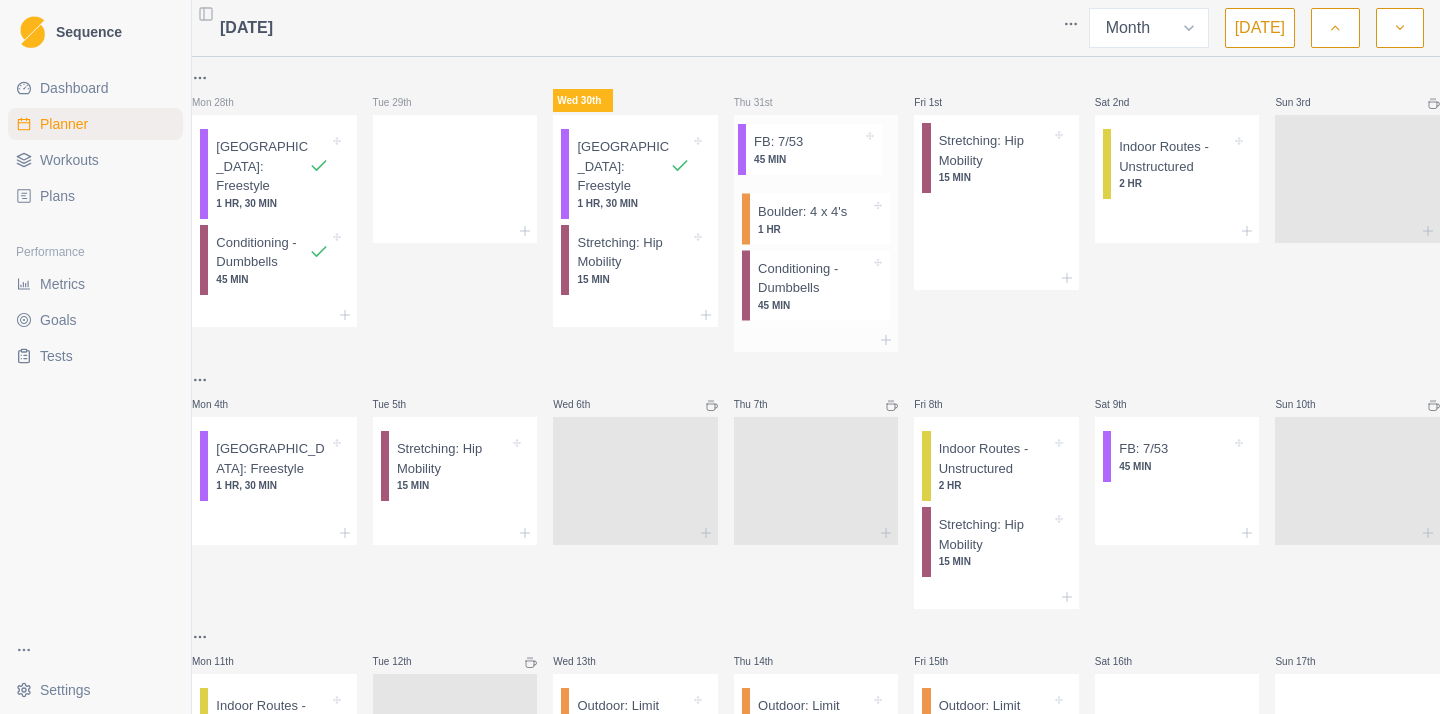 drag, startPoint x: 1027, startPoint y: 142, endPoint x: 838, endPoint y: 137, distance: 189.06613 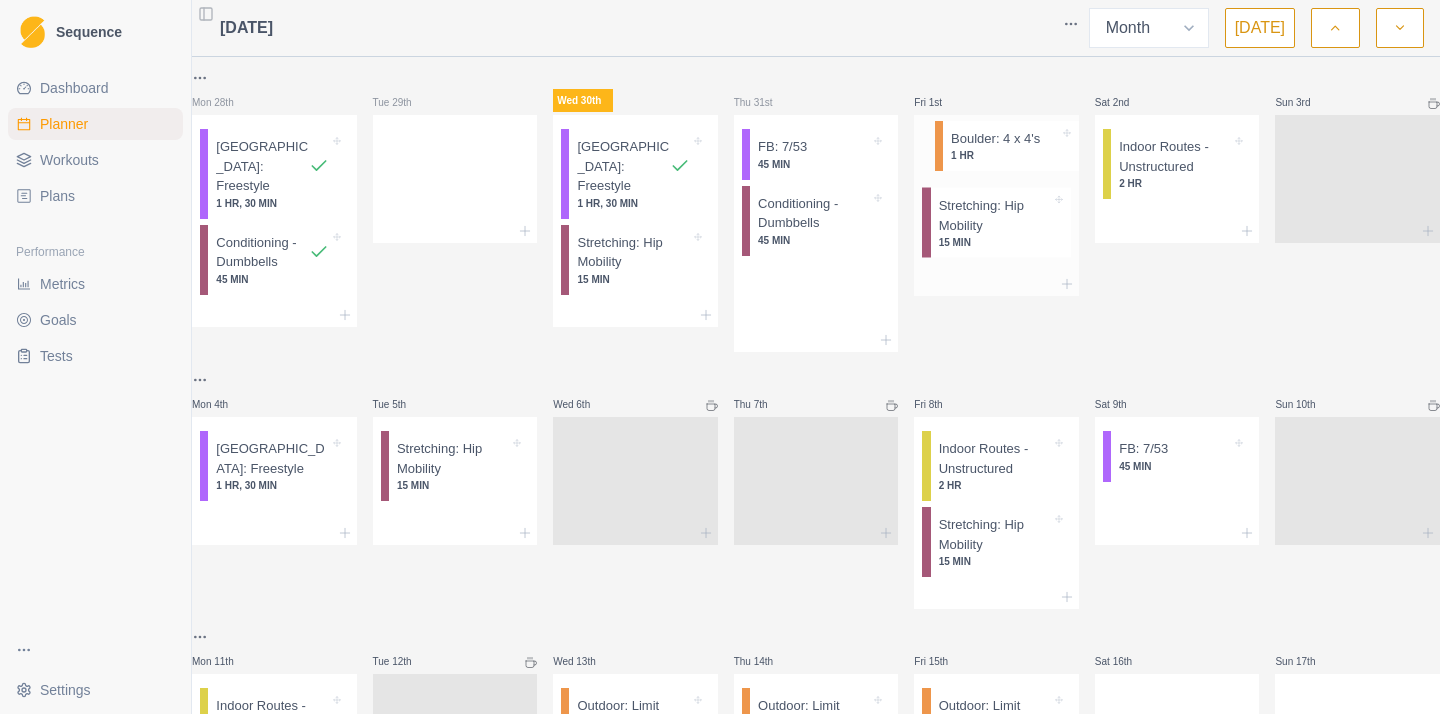 drag, startPoint x: 804, startPoint y: 218, endPoint x: 995, endPoint y: 152, distance: 202.08167 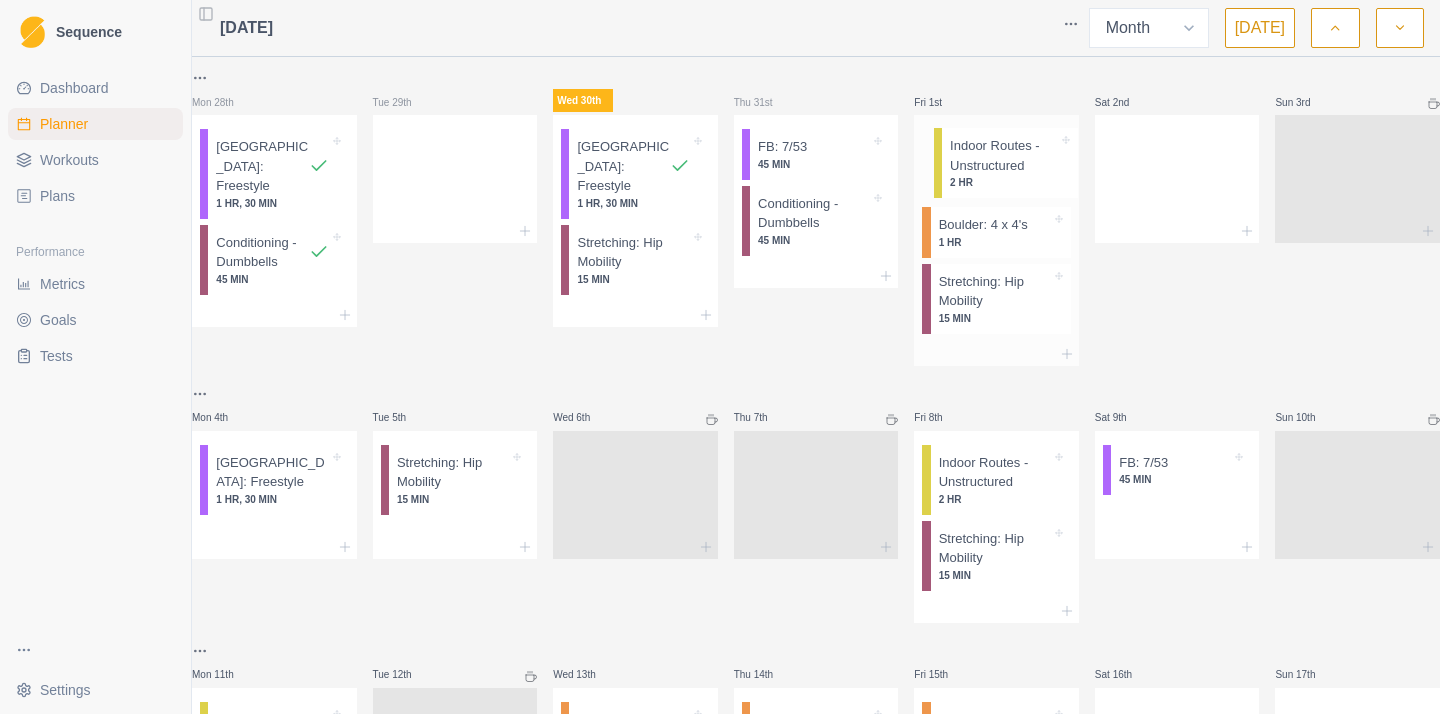drag, startPoint x: 1189, startPoint y: 183, endPoint x: 1000, endPoint y: 181, distance: 189.01057 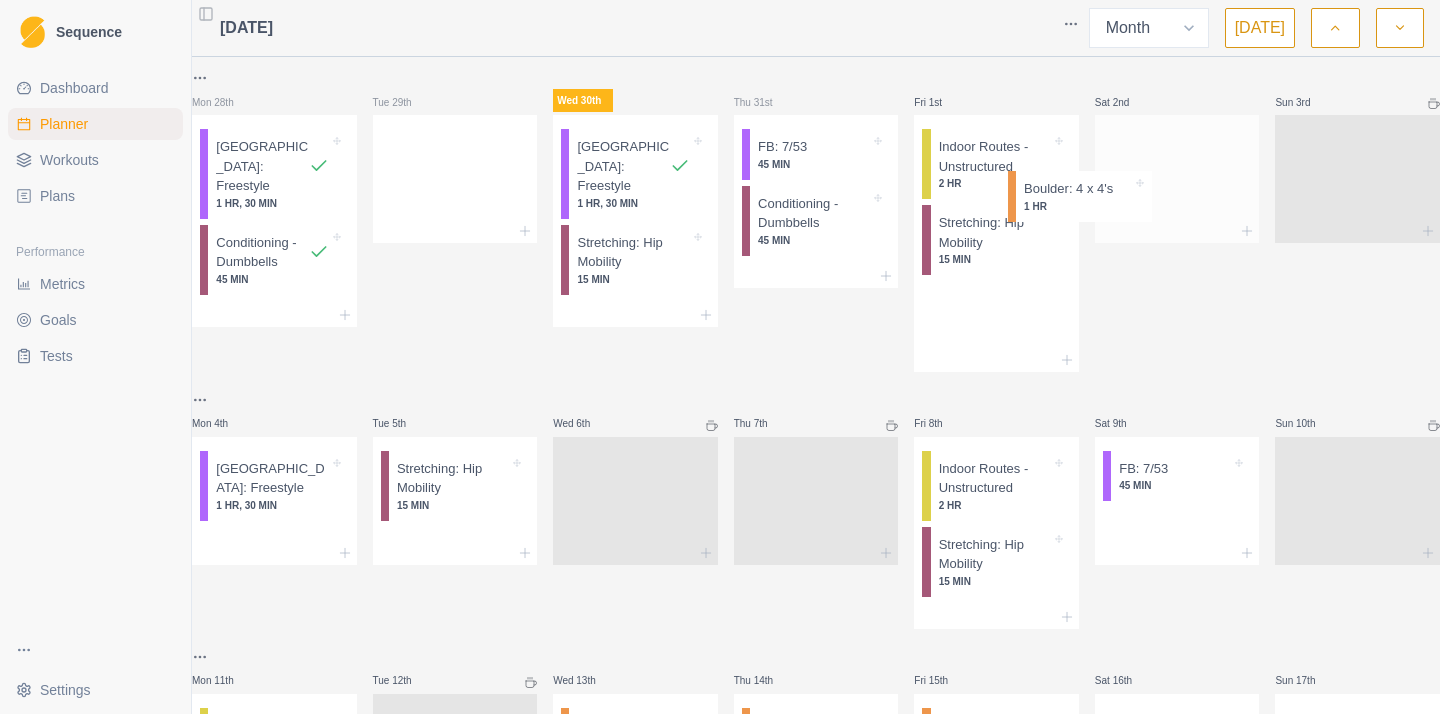drag, startPoint x: 996, startPoint y: 244, endPoint x: 1127, endPoint y: 193, distance: 140.57738 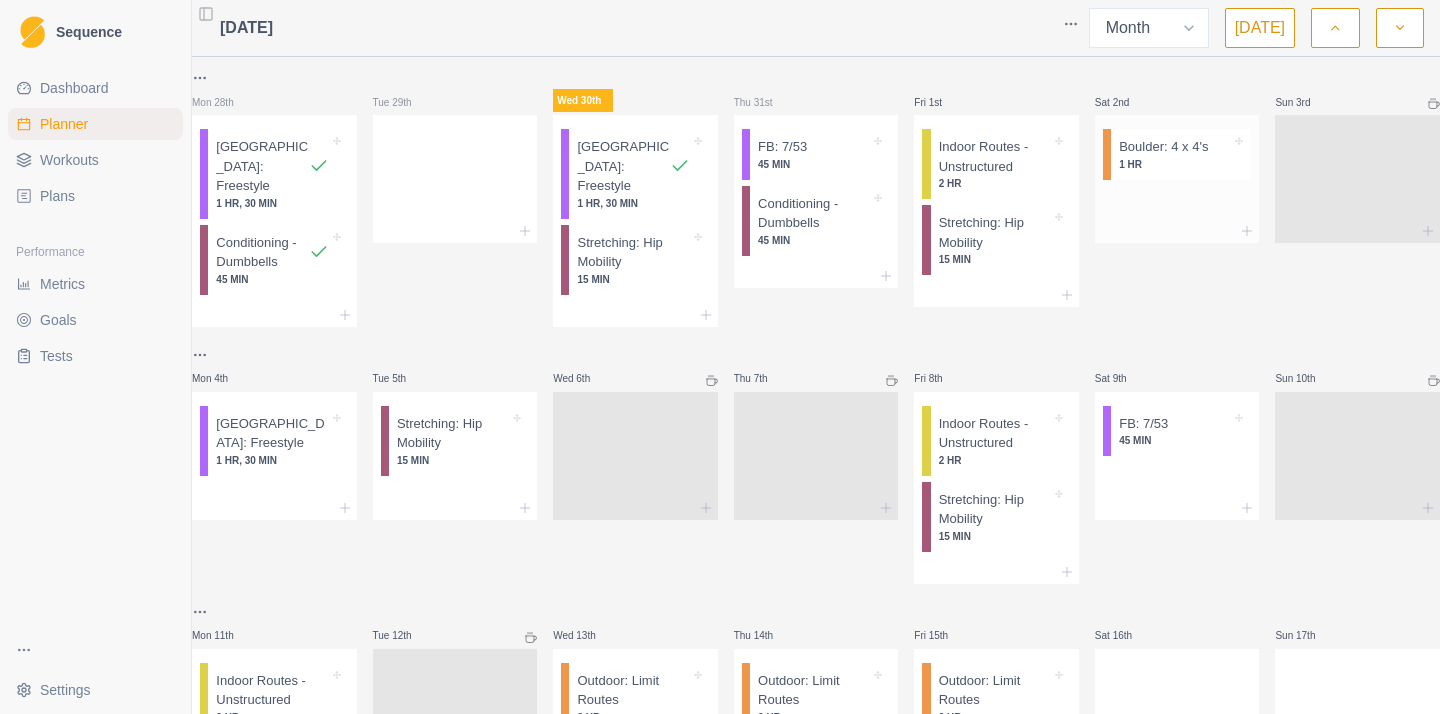 click on "1 HR" at bounding box center (1175, 164) 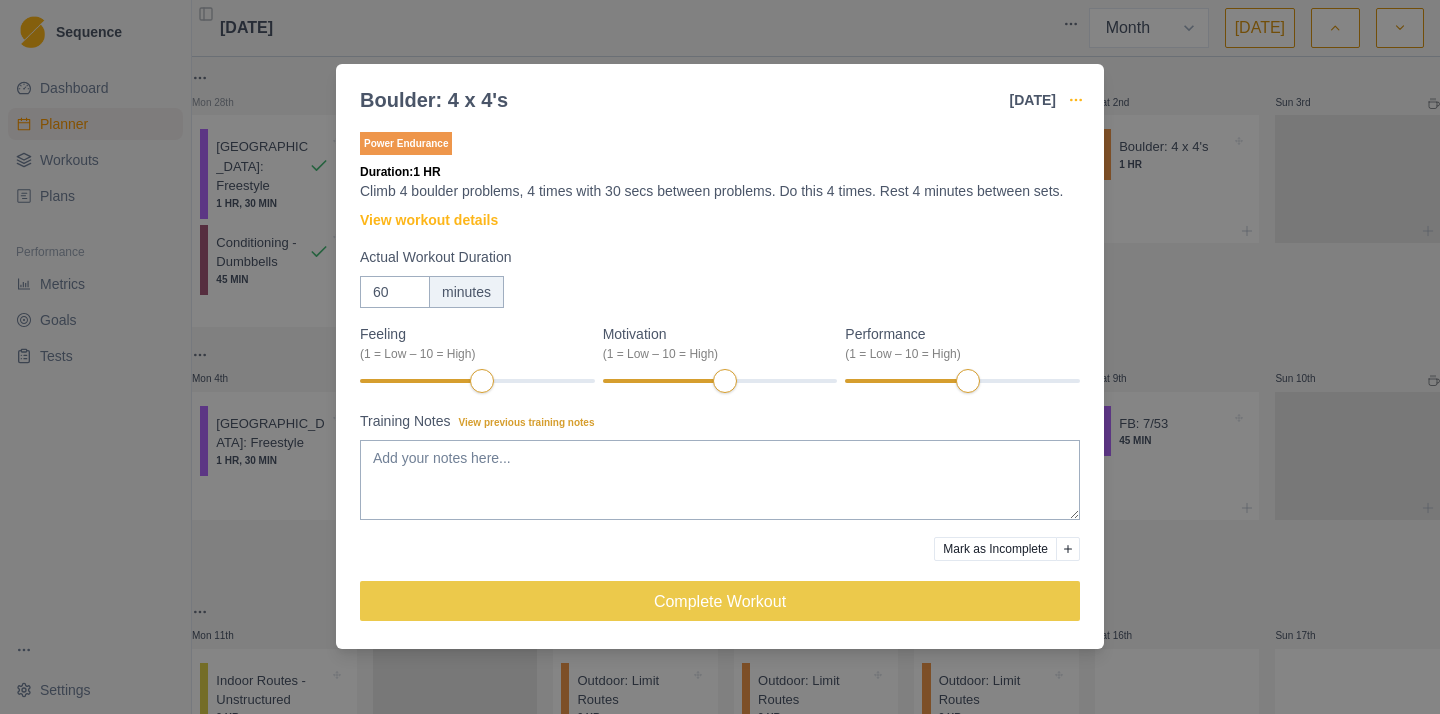 click 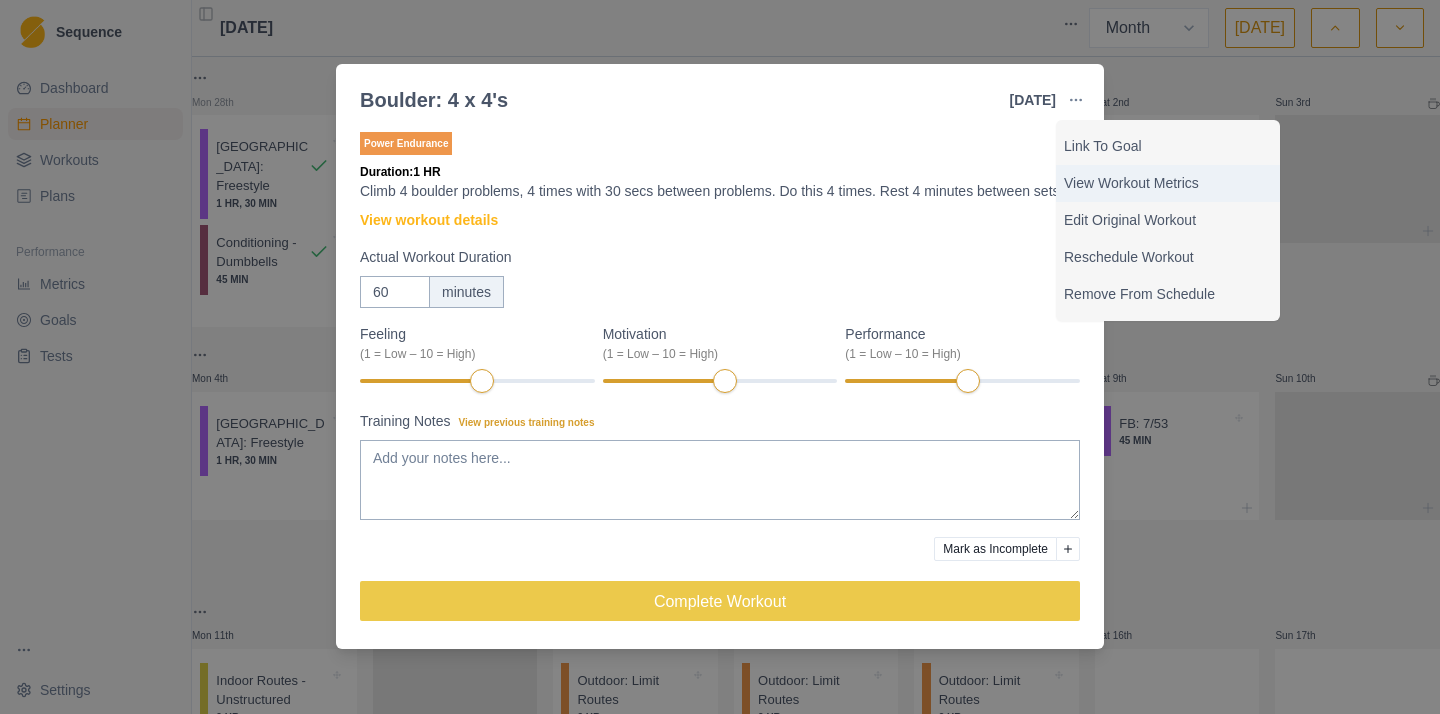 click on "View Workout Metrics" at bounding box center (1168, 183) 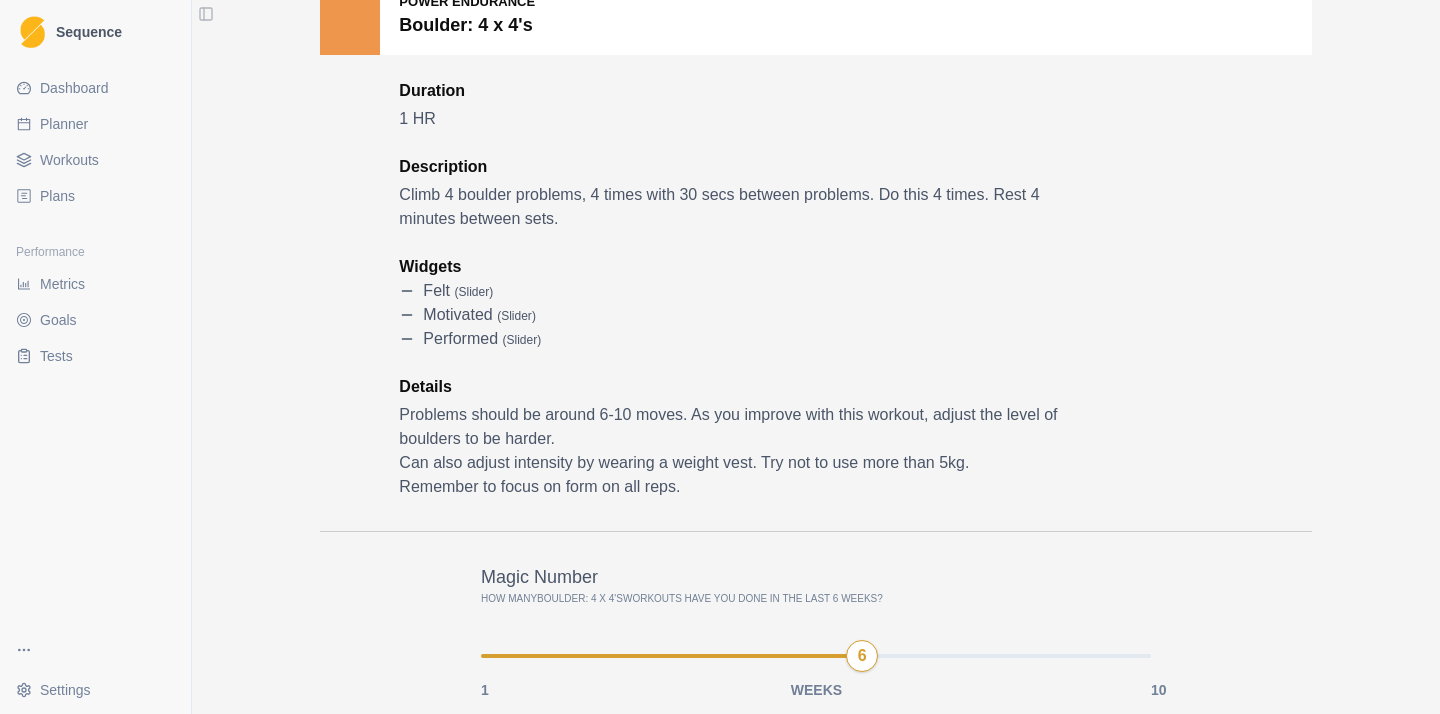 scroll, scrollTop: 128, scrollLeft: 0, axis: vertical 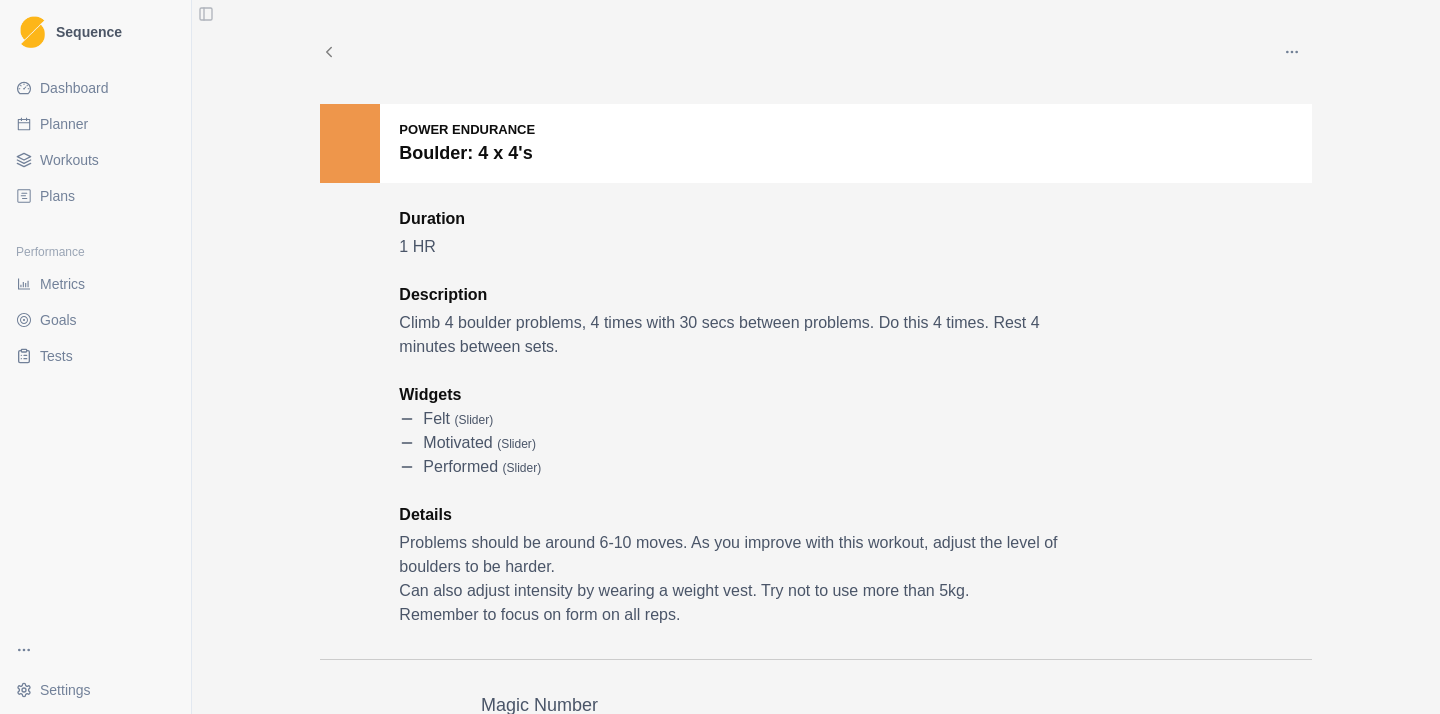 select on "month" 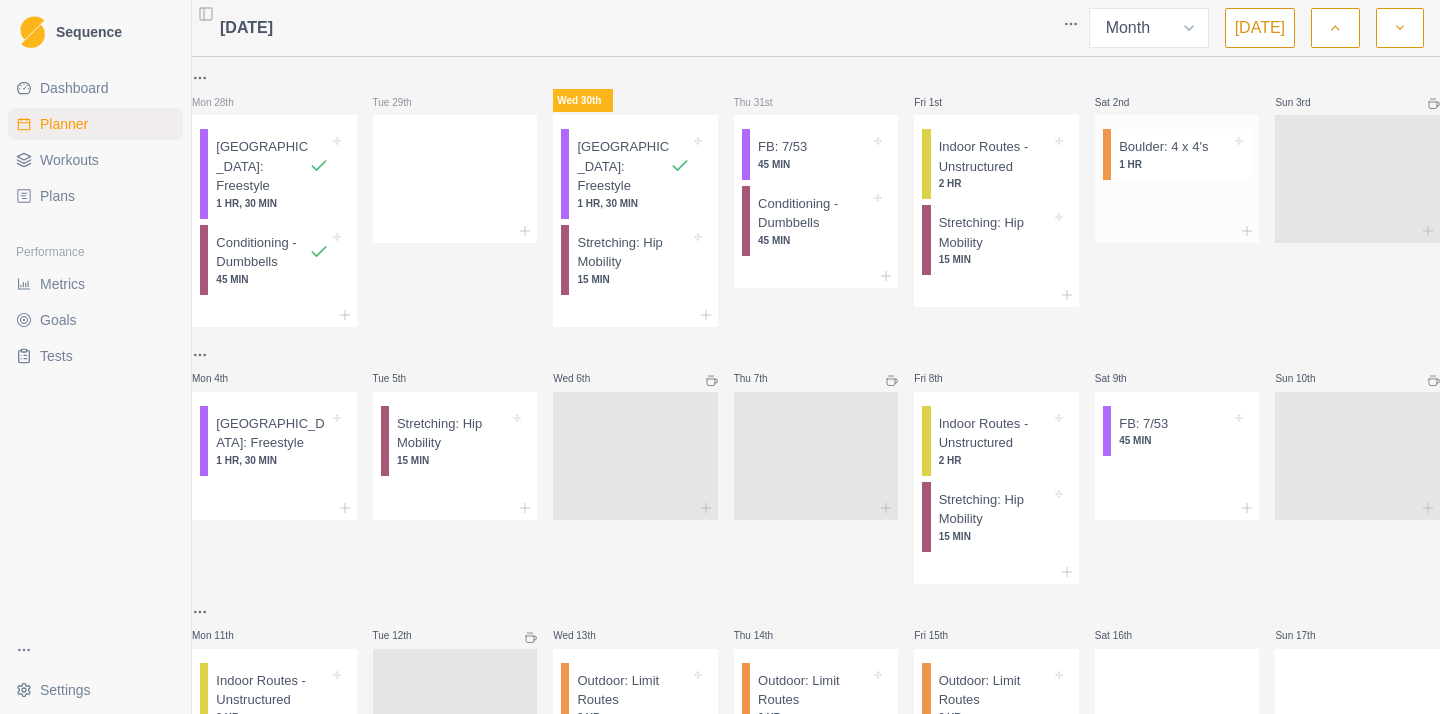 click on "Boulder: 4 x 4's" at bounding box center [1163, 147] 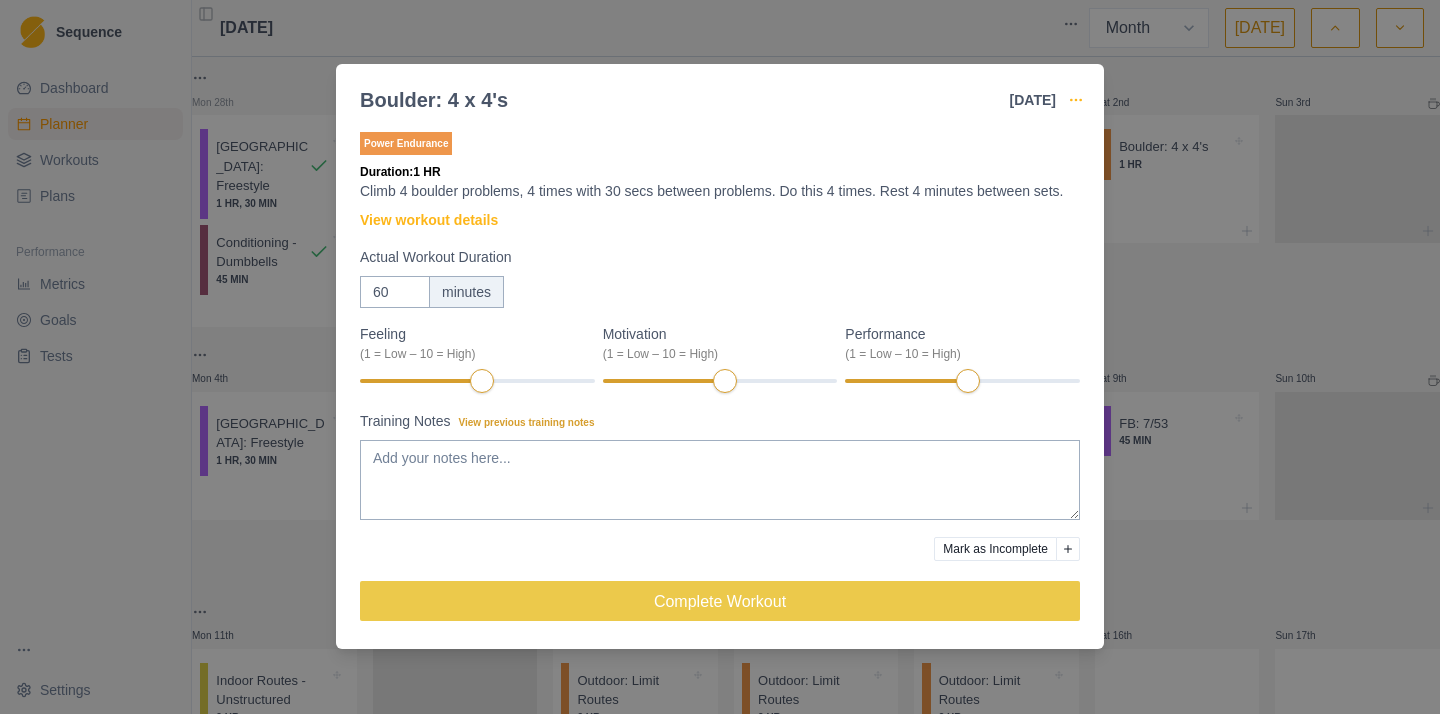 click 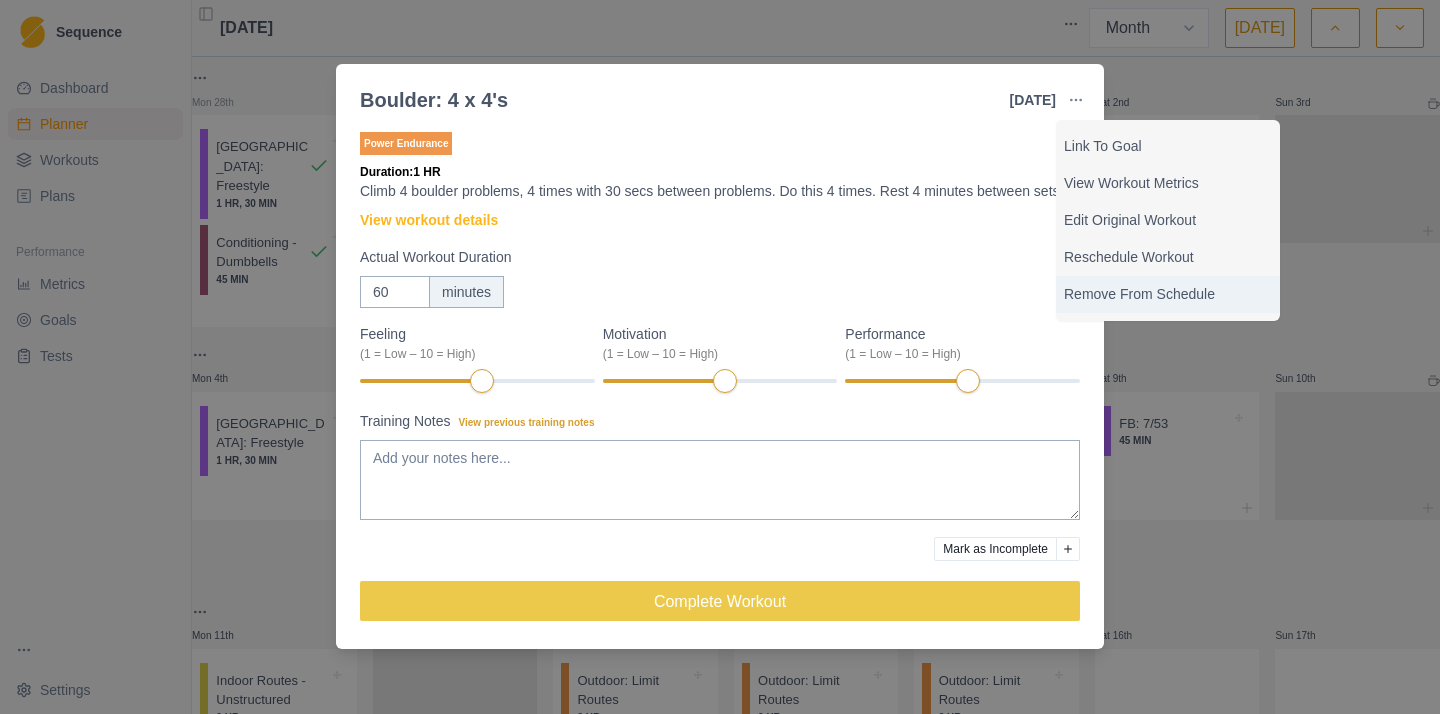 click on "Remove From Schedule" at bounding box center (1168, 294) 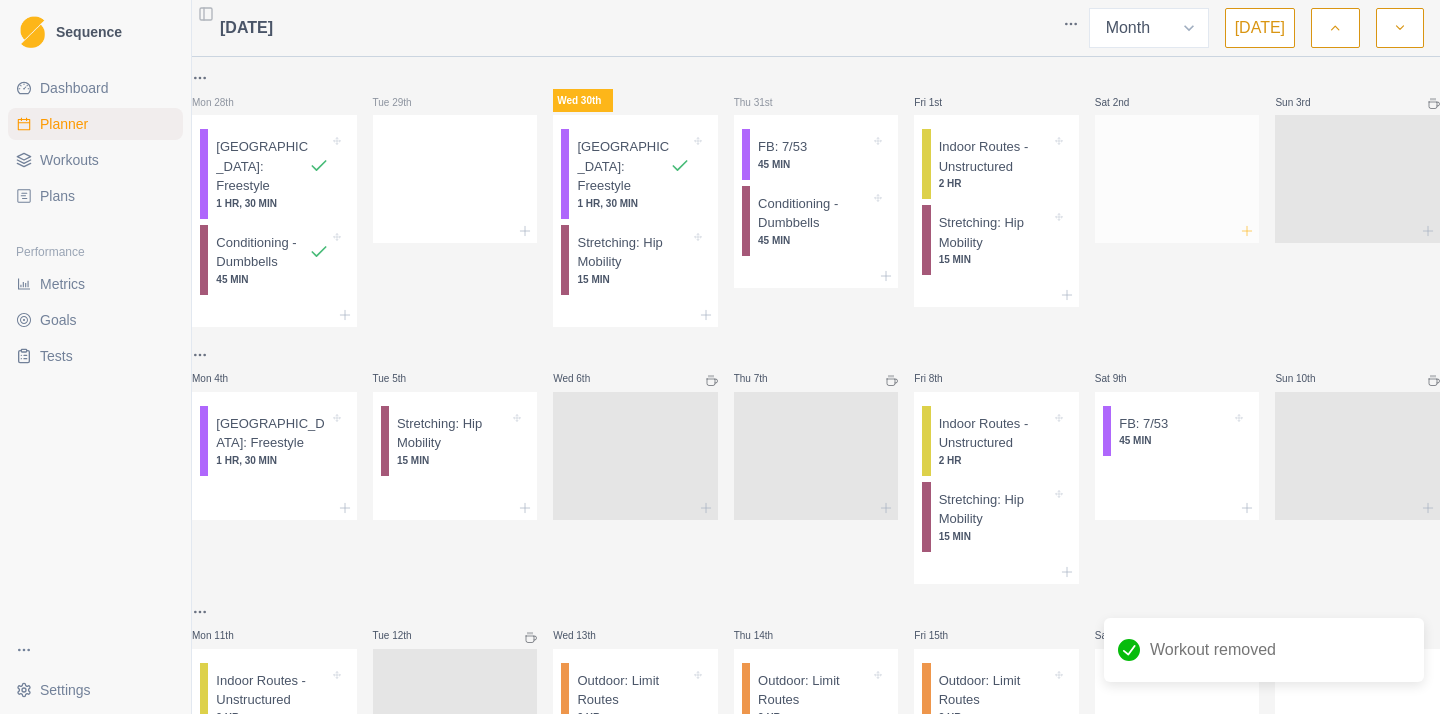 click 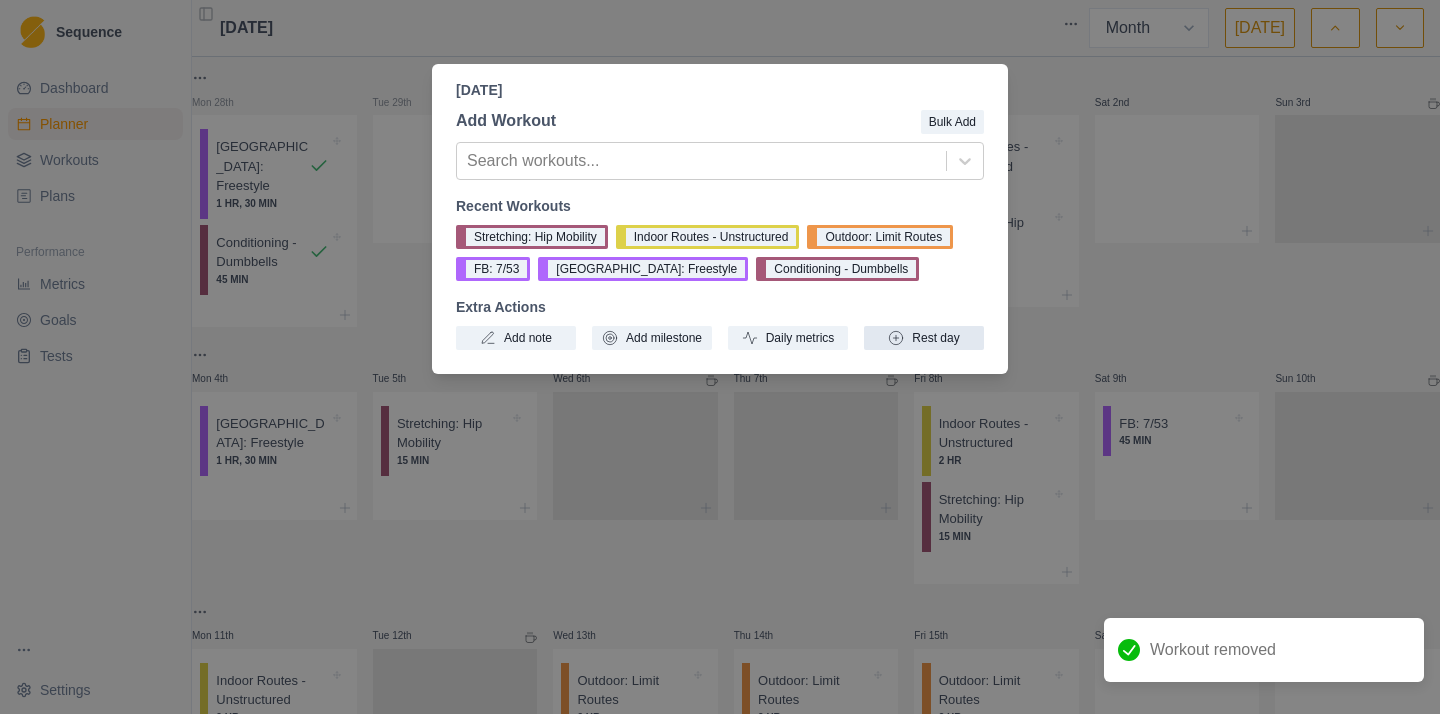 click on "Rest day" at bounding box center [924, 338] 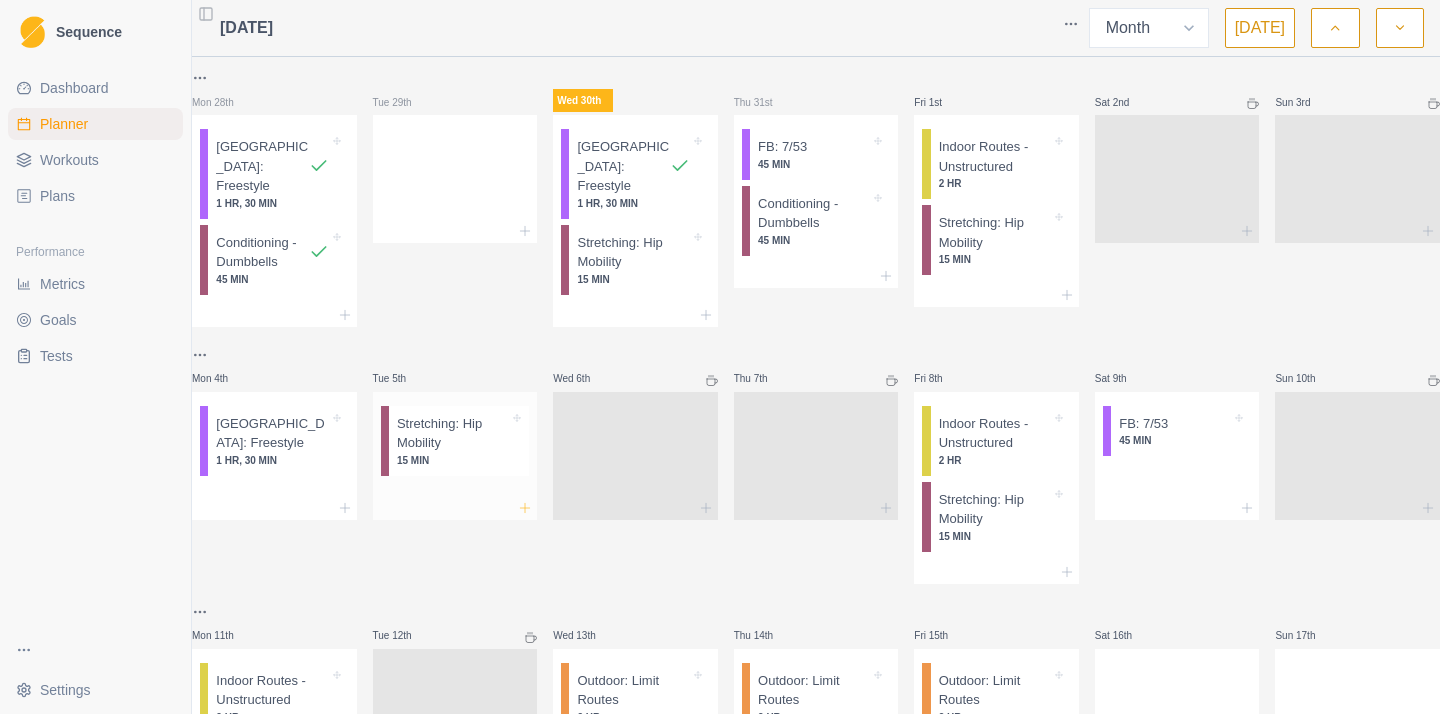 click 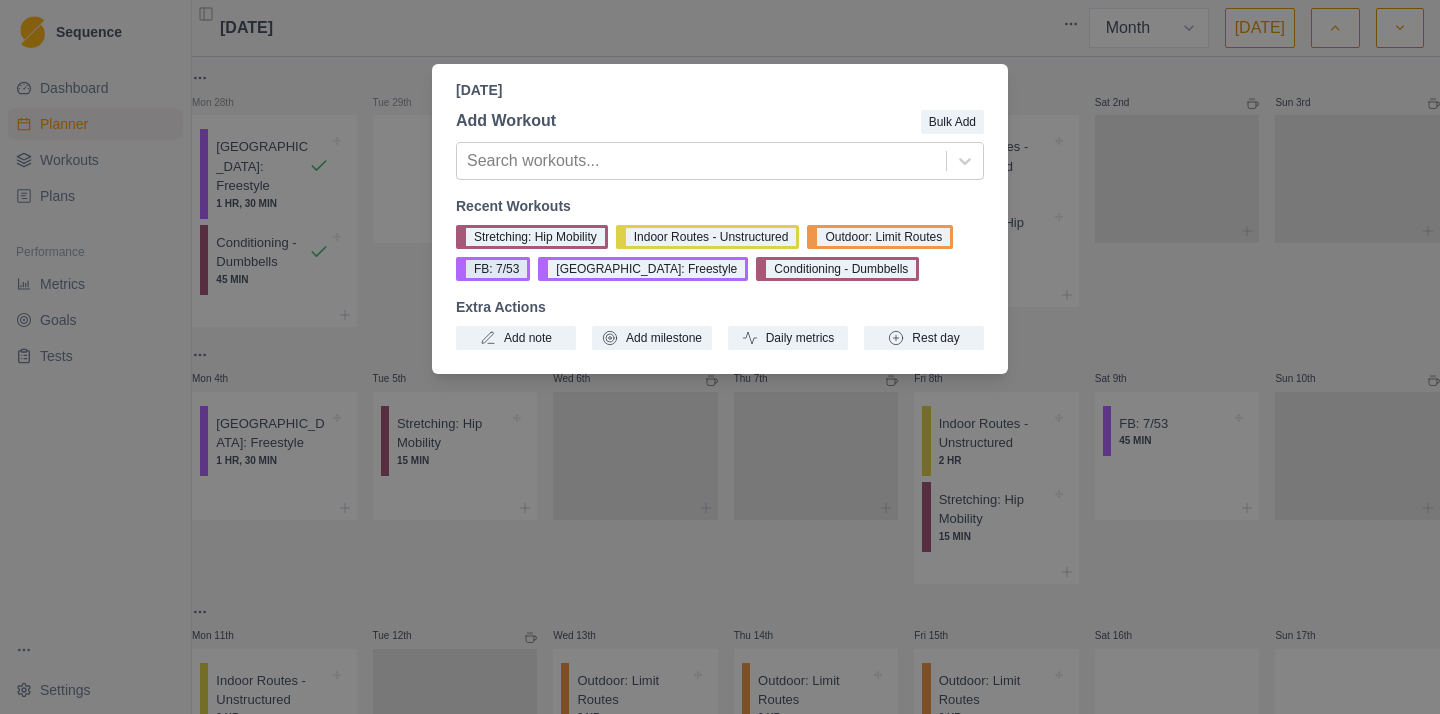 click on "FB: 7/53" at bounding box center [493, 269] 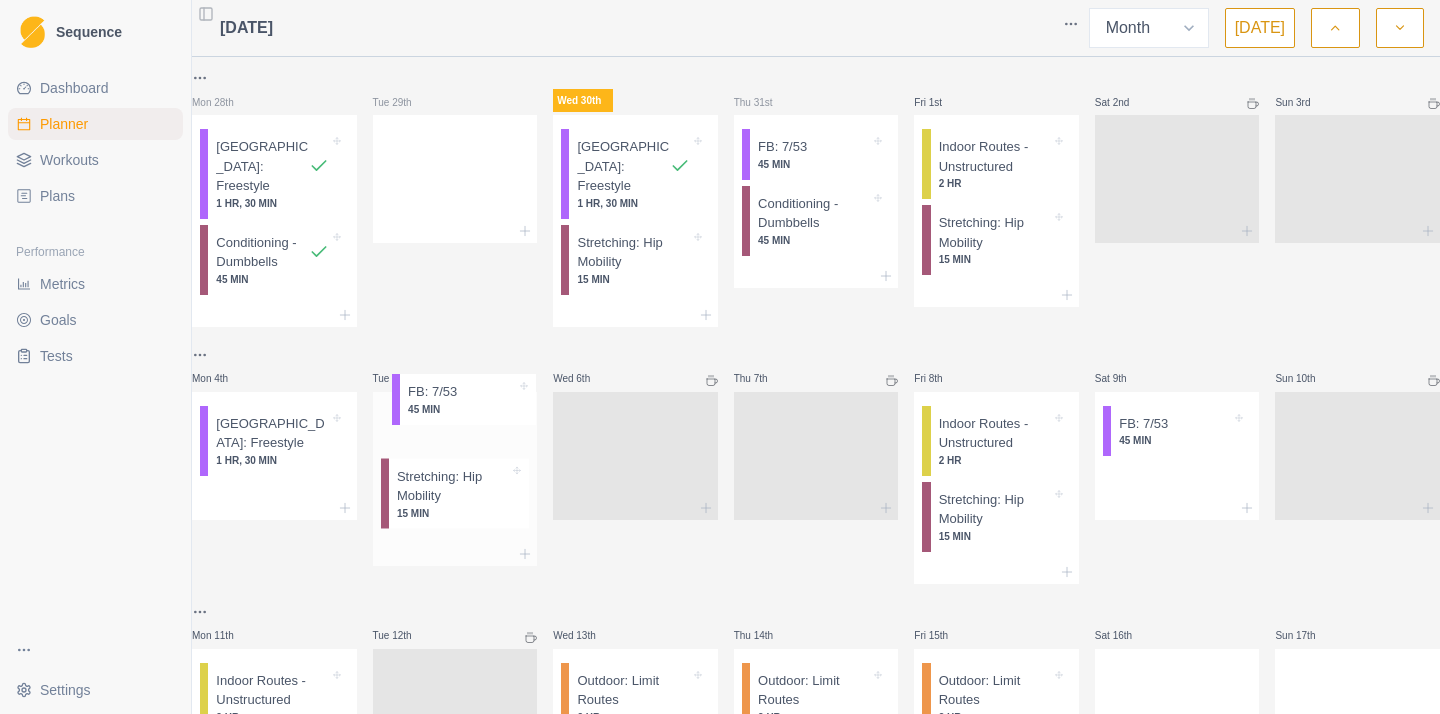 drag, startPoint x: 460, startPoint y: 504, endPoint x: 460, endPoint y: 400, distance: 104 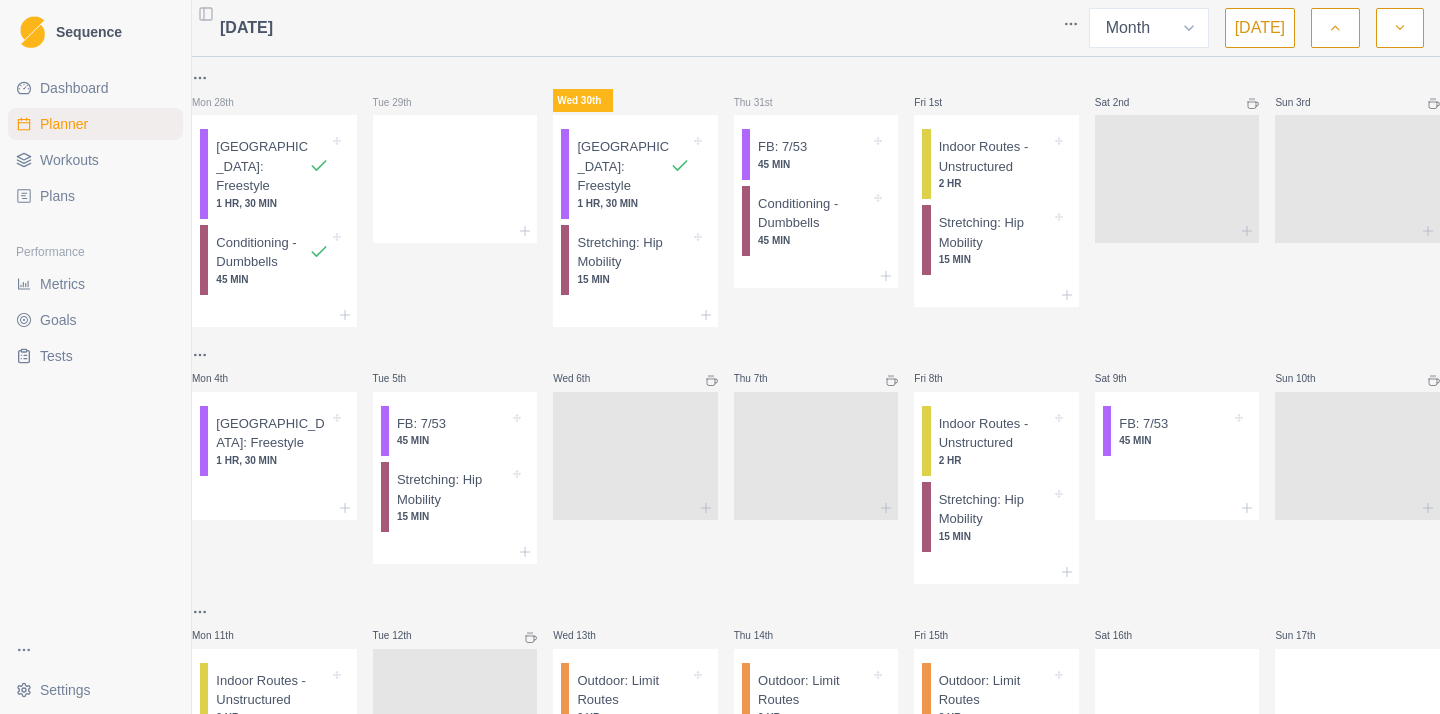 click on "Goals" at bounding box center [95, 320] 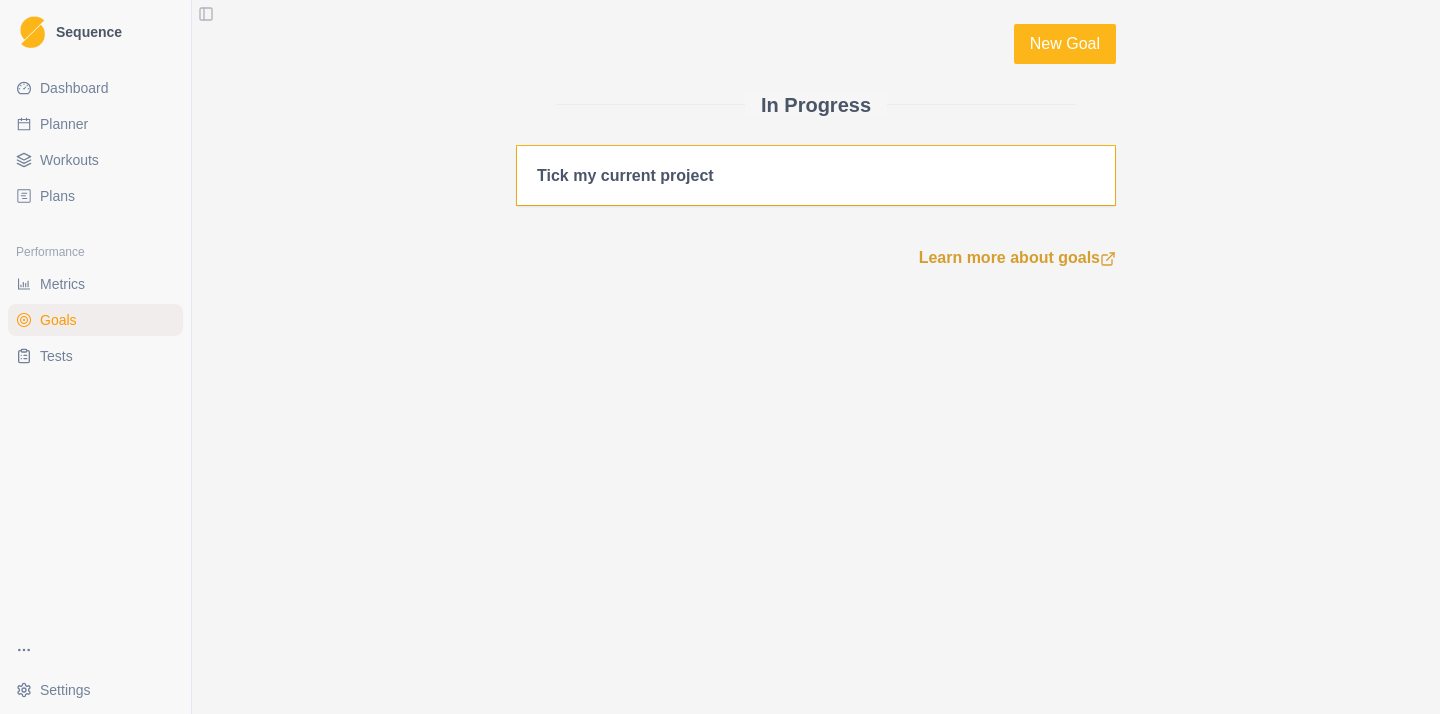 click on "Tick my current project" at bounding box center [625, 175] 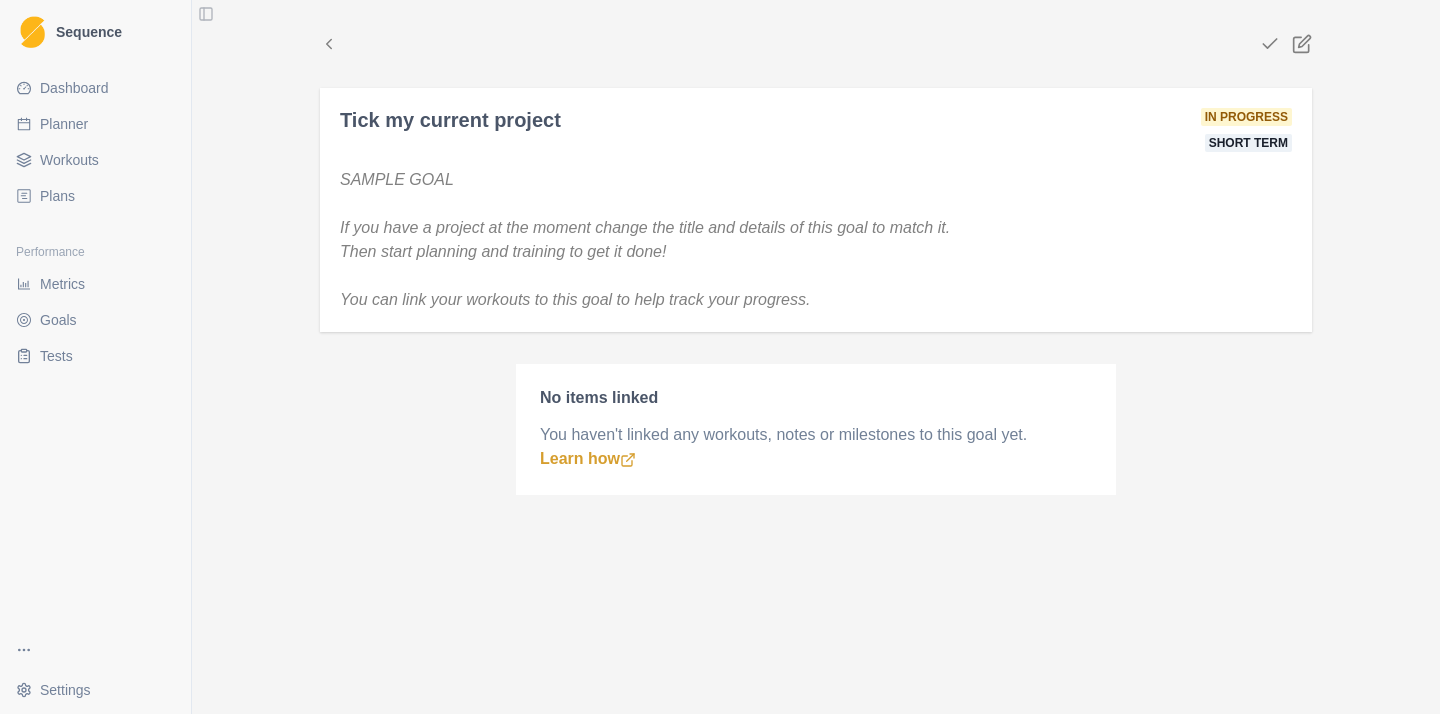click on "Tick my current project" at bounding box center (450, 120) 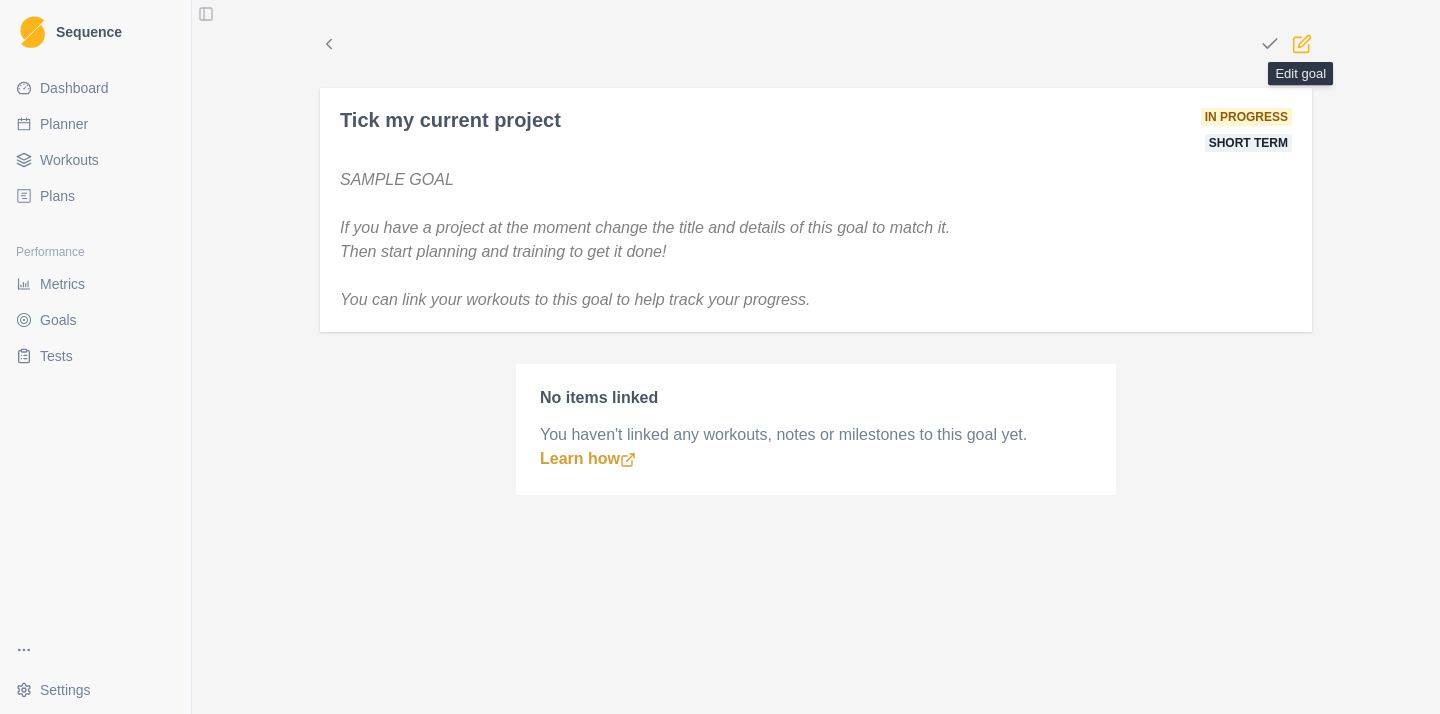 click 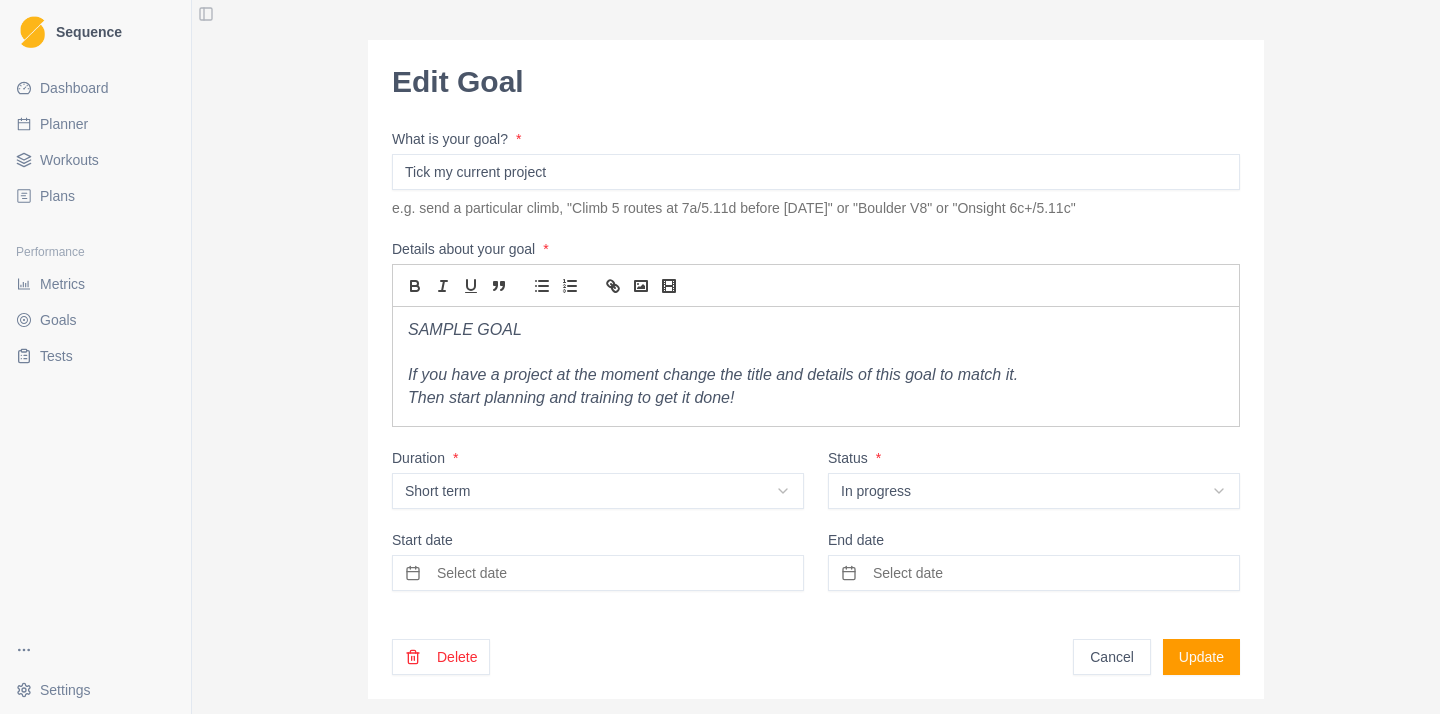 drag, startPoint x: 574, startPoint y: 186, endPoint x: 227, endPoint y: 191, distance: 347.036 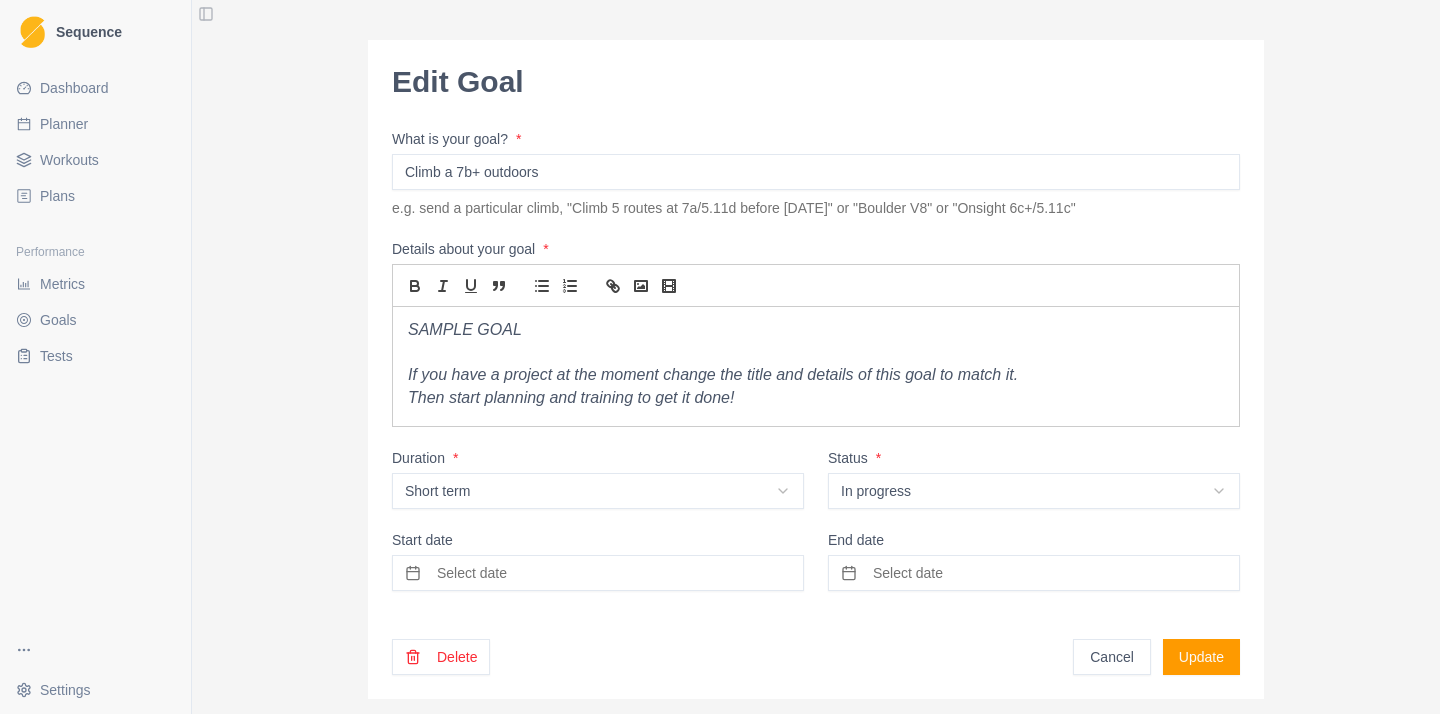 type on "Climb a 7b+ outdoors" 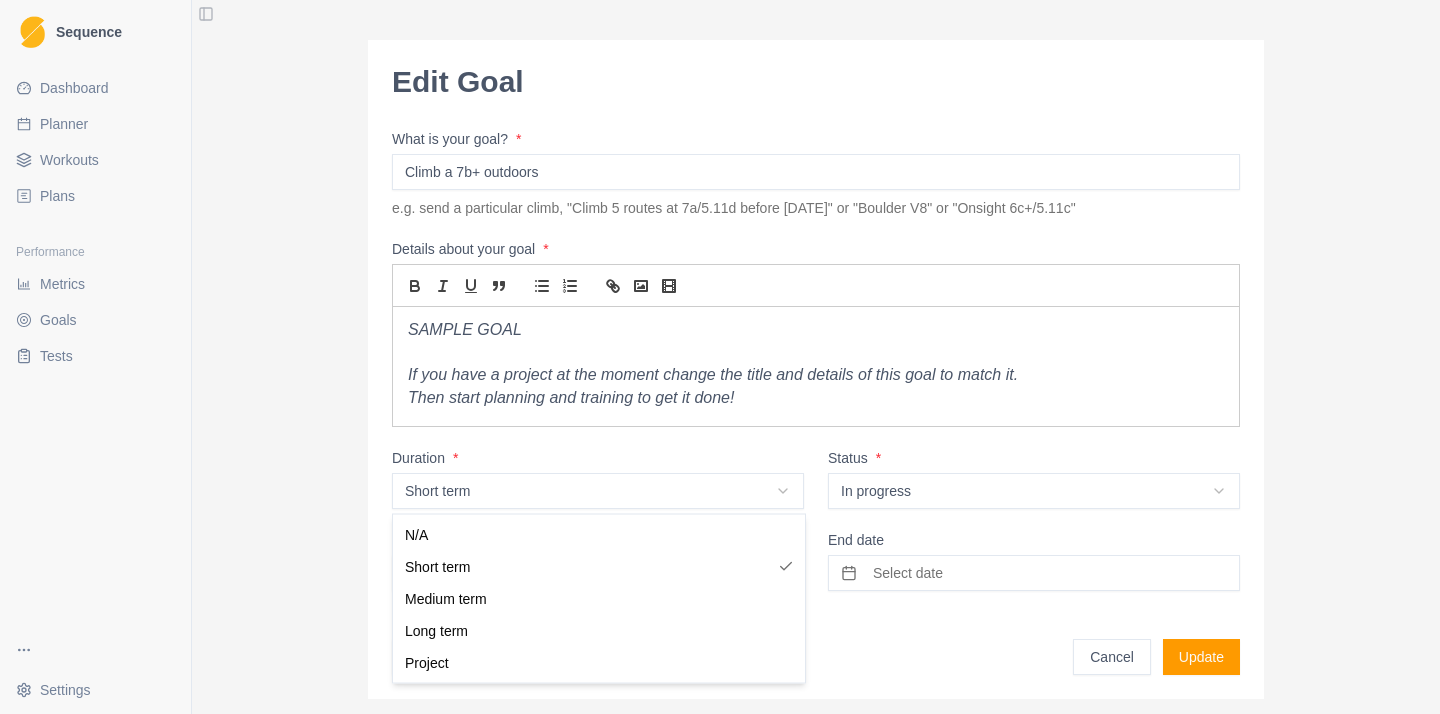 select on "medium_term" 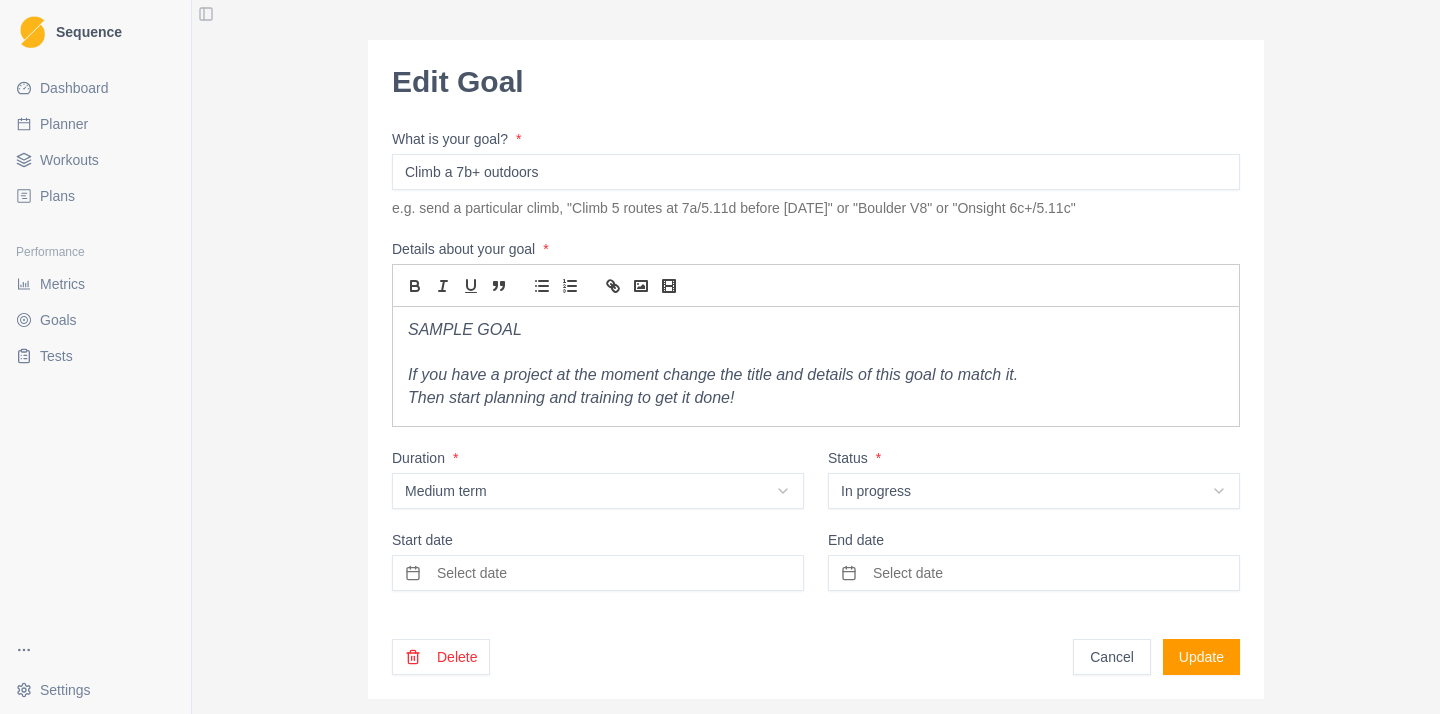 click on "Select date" at bounding box center [598, 573] 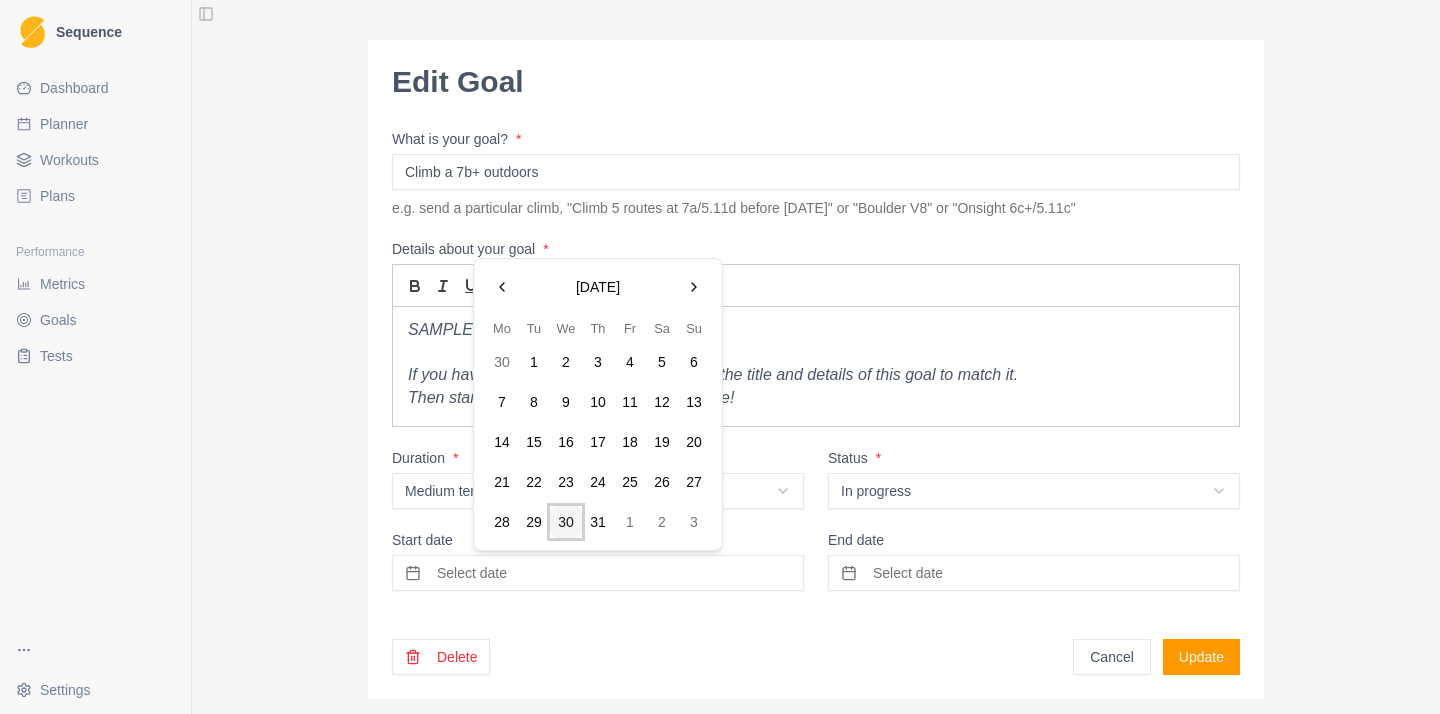 click on "30" at bounding box center [566, 522] 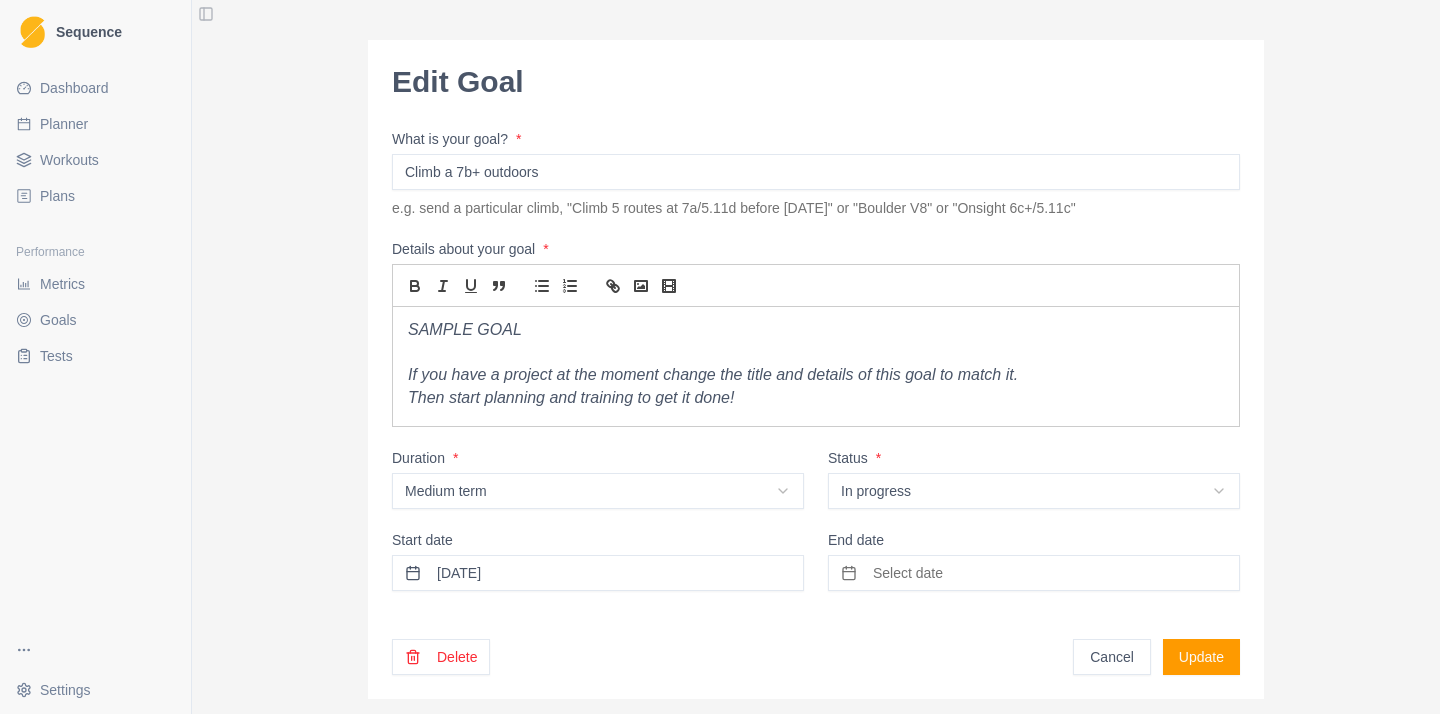 click on "Select date" at bounding box center [908, 573] 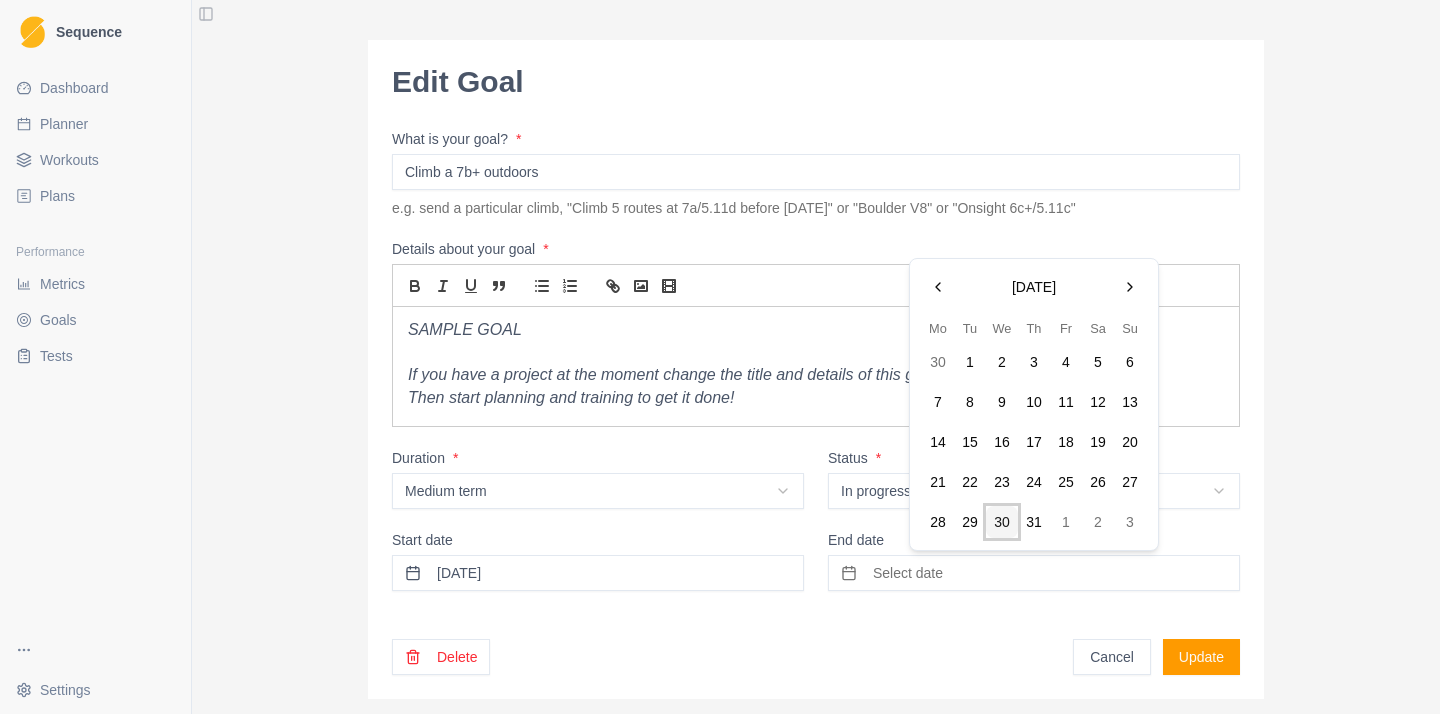 click at bounding box center (1130, 287) 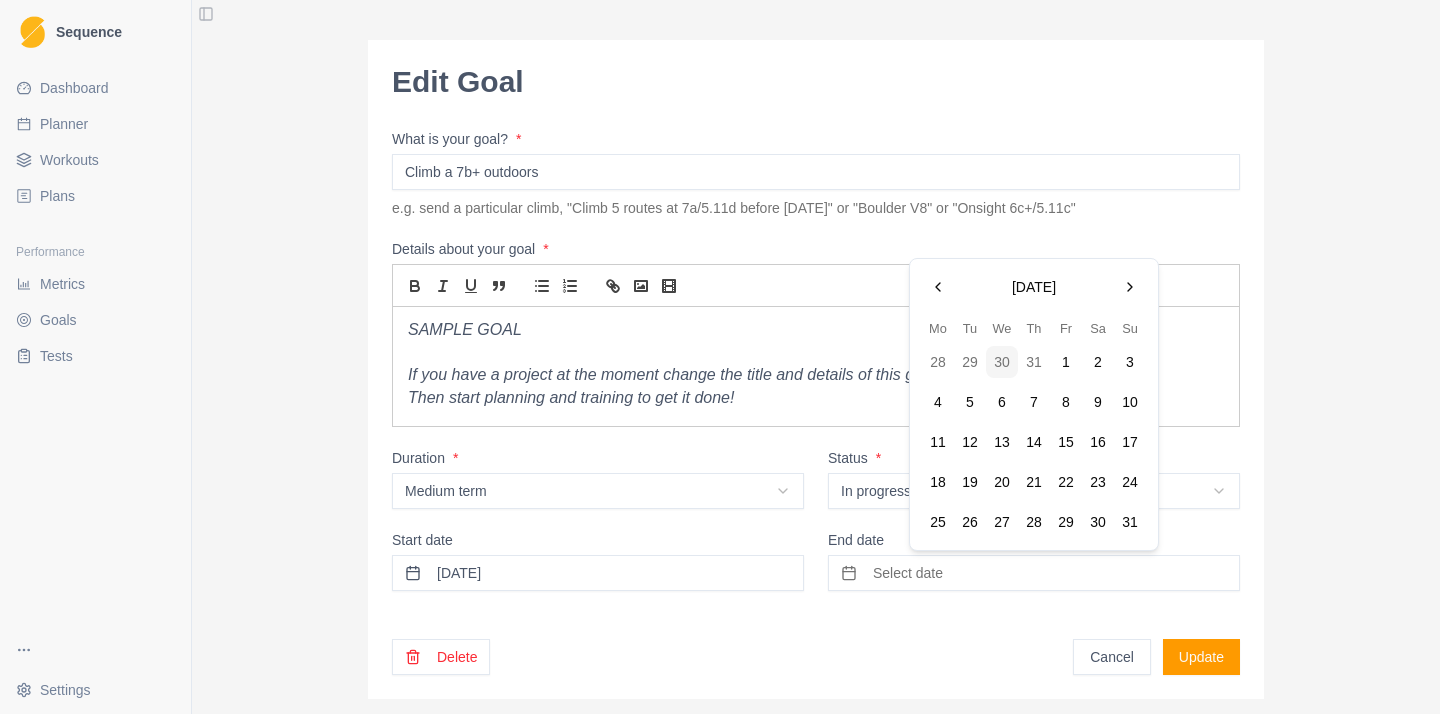 click at bounding box center (1130, 287) 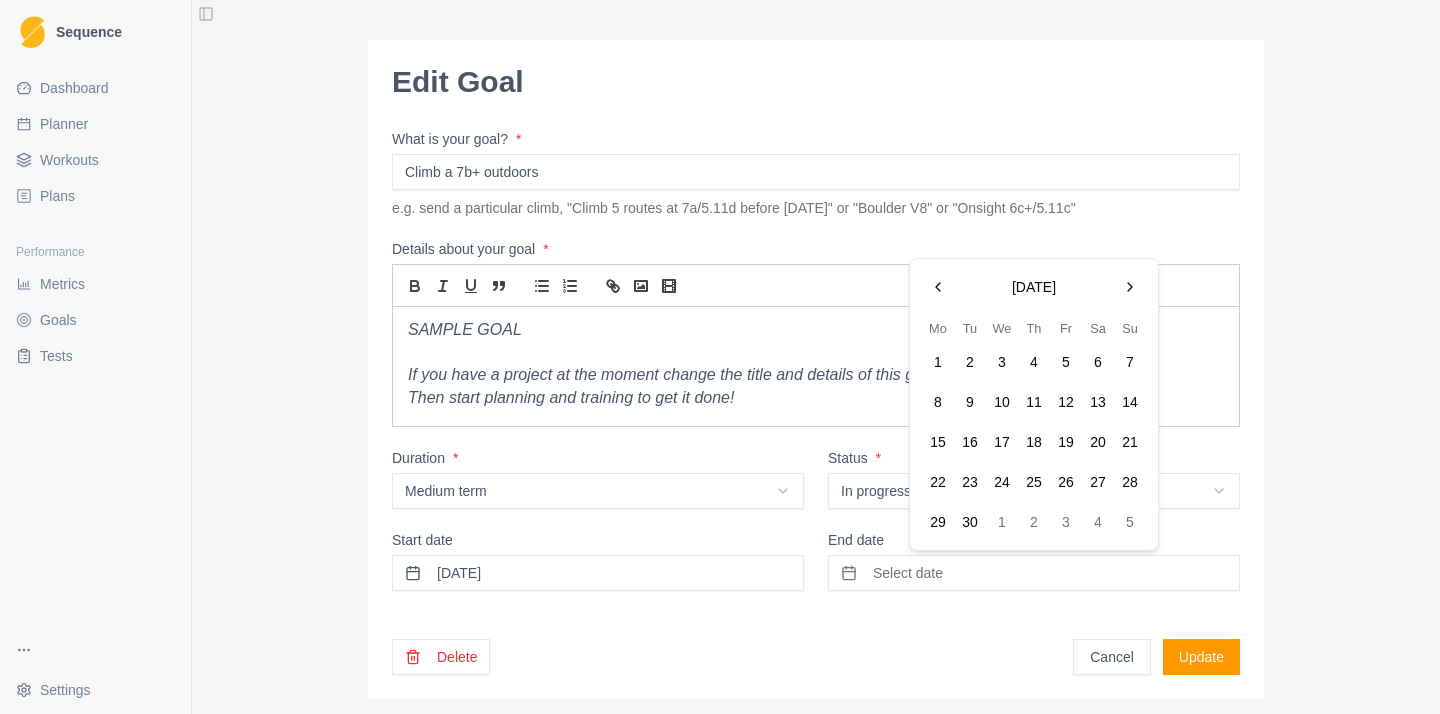 click at bounding box center [1130, 287] 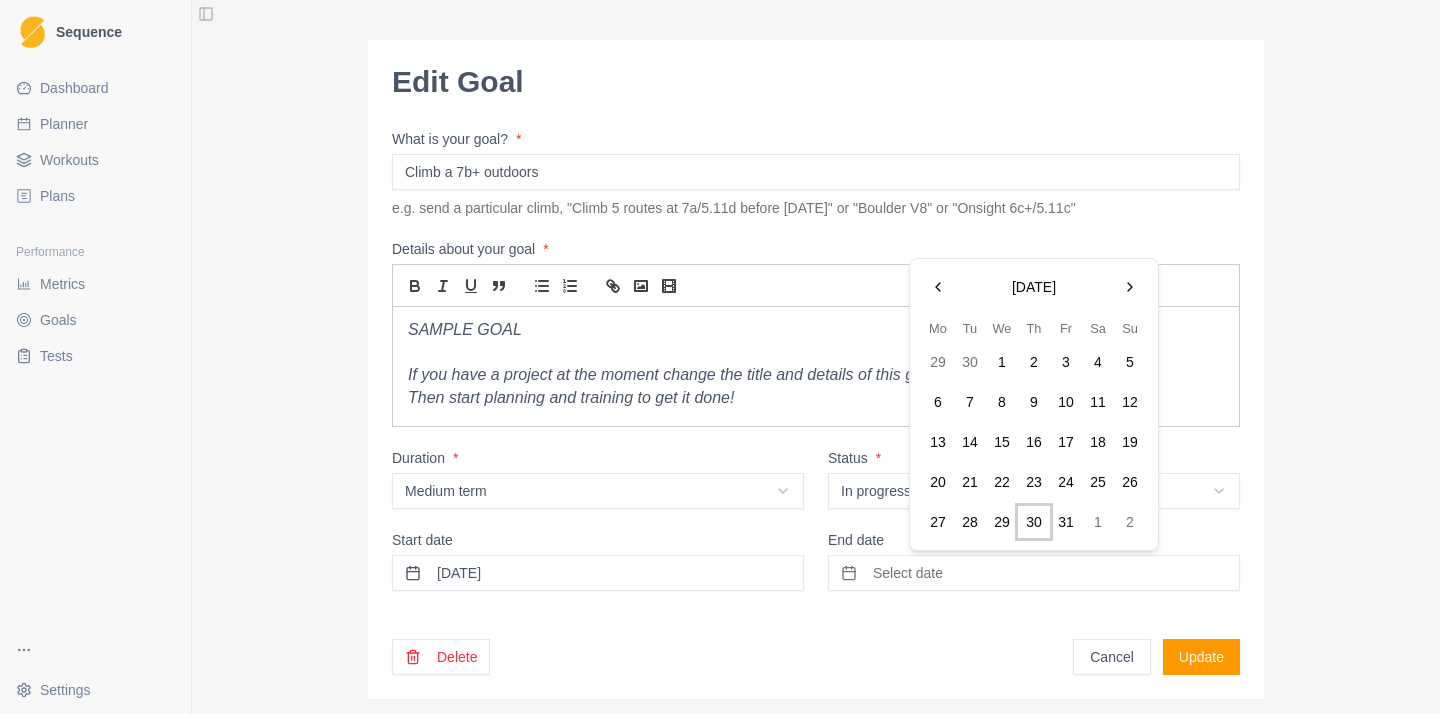 click on "30" at bounding box center (1034, 522) 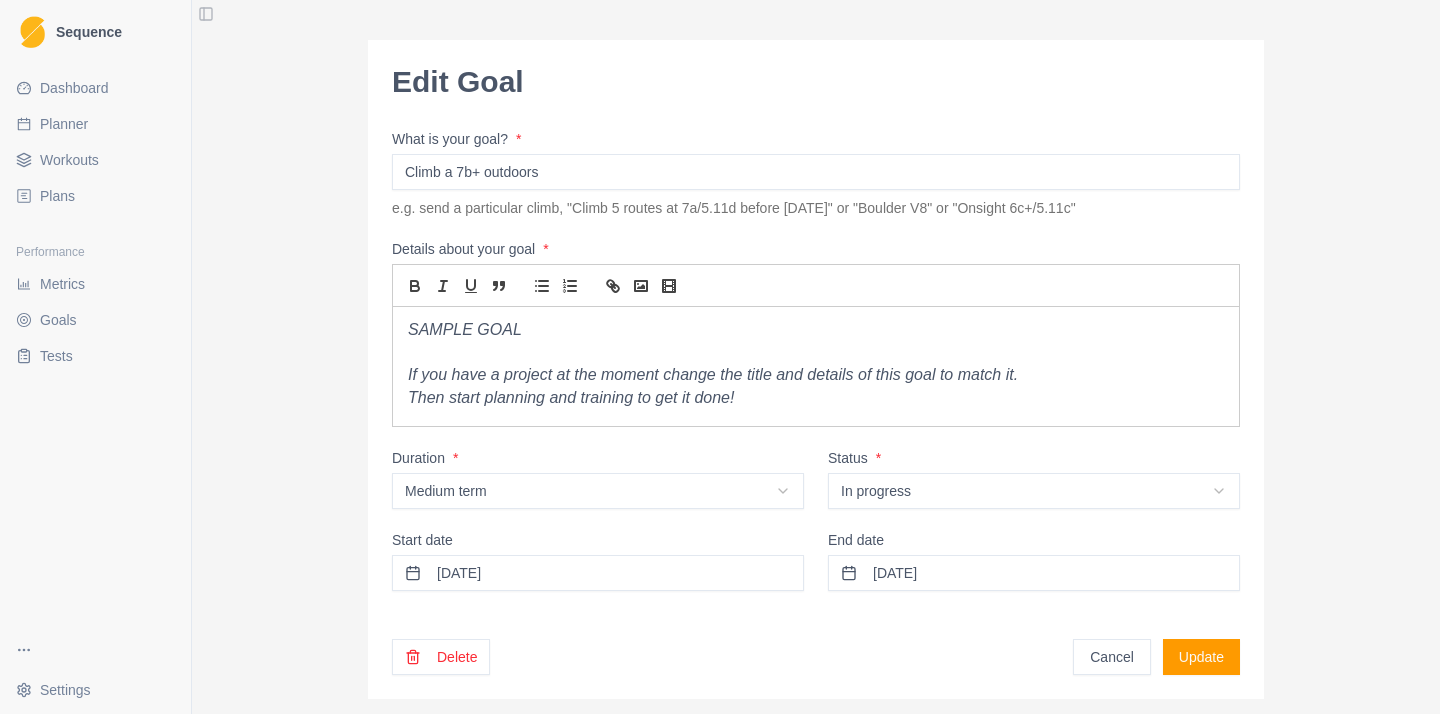 click on "Update" at bounding box center (1201, 657) 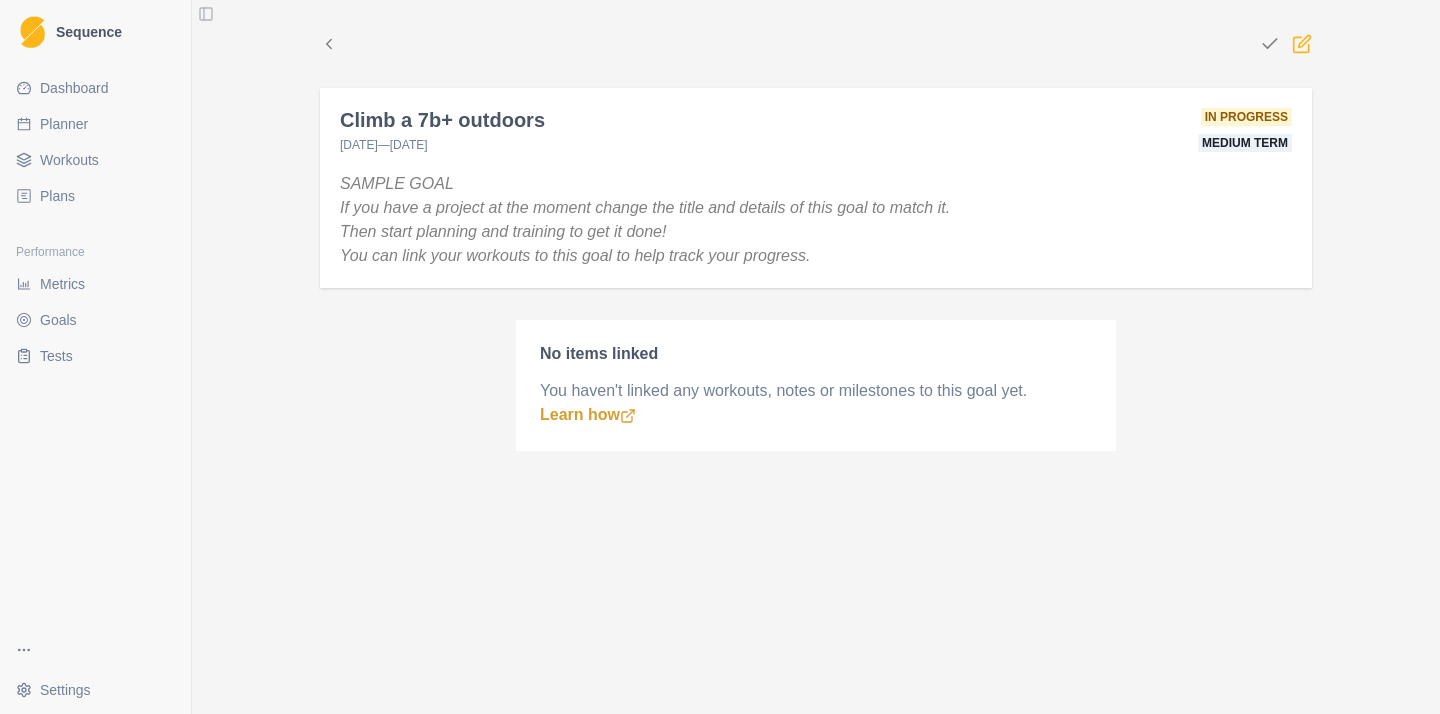 click 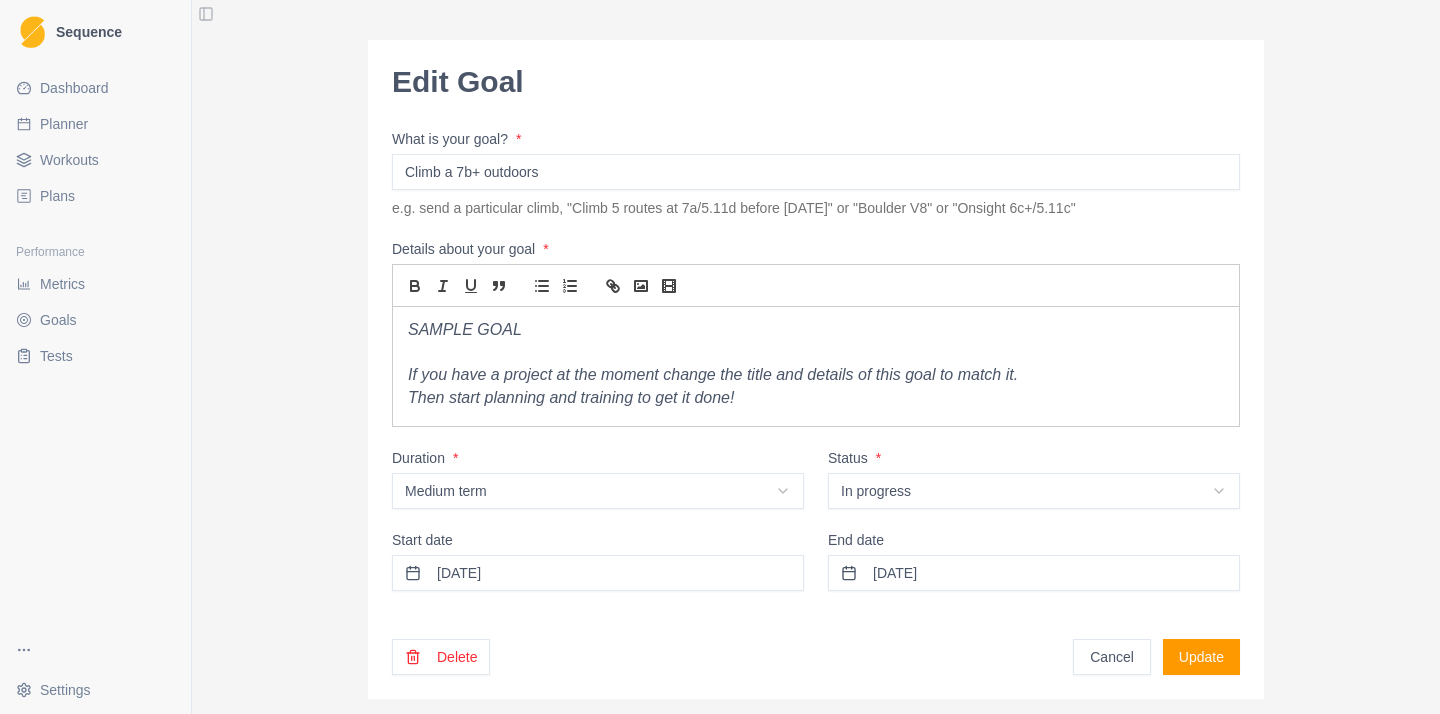 click on "Then start planning and training to get it done!" at bounding box center (816, 398) 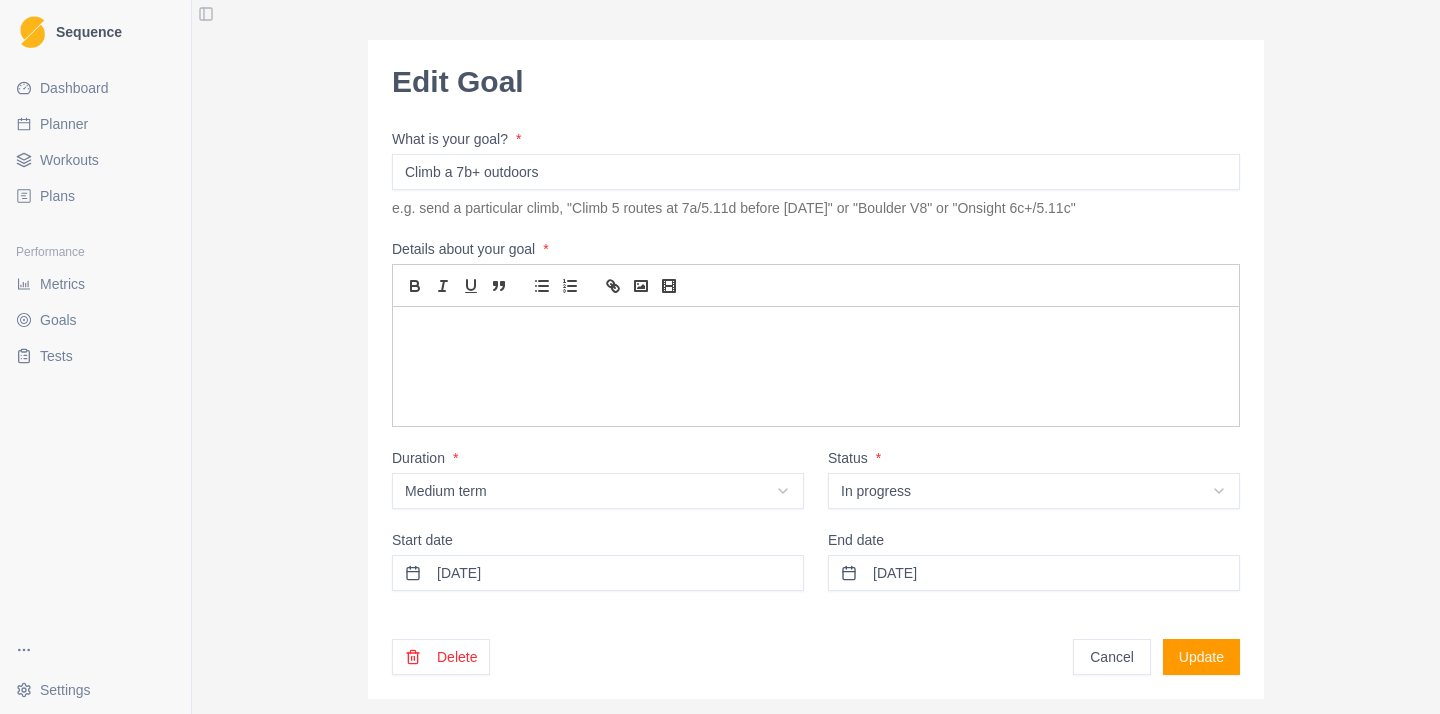 type 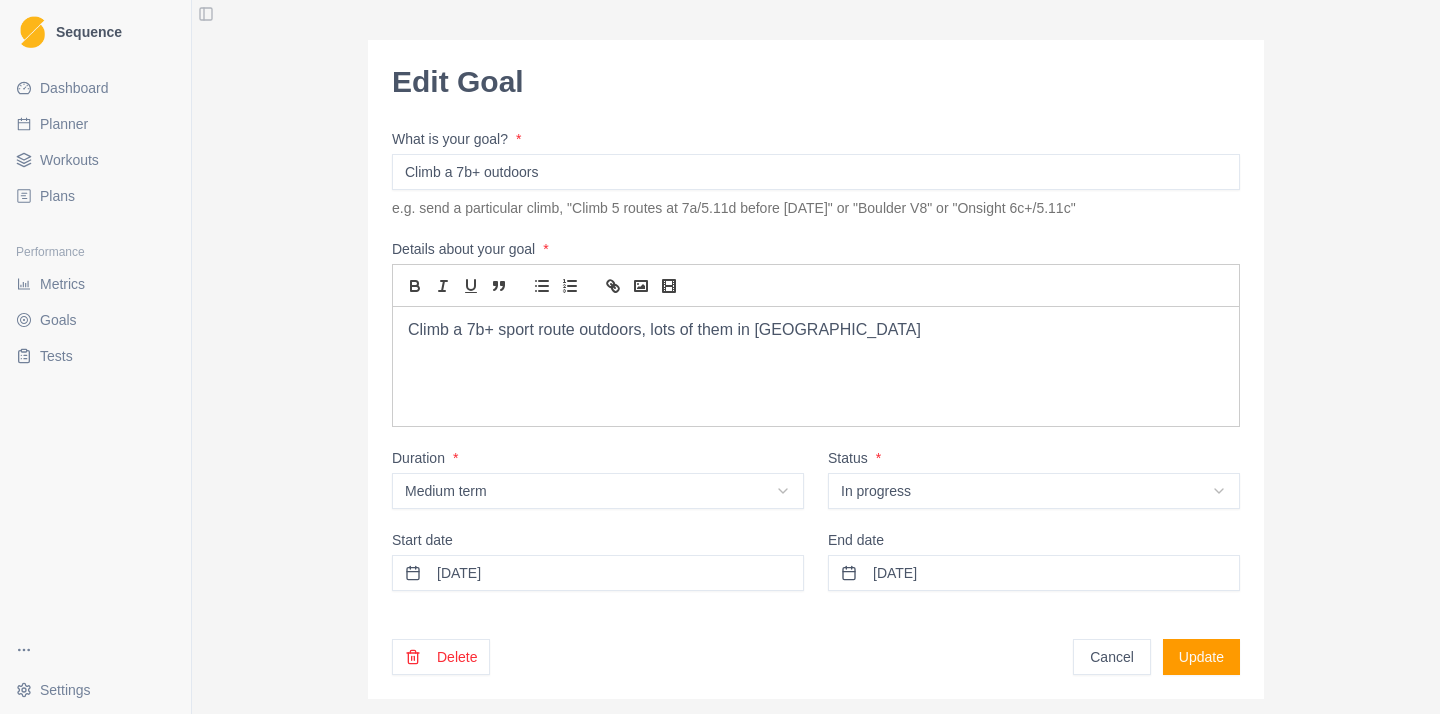 click on "Update" at bounding box center [1201, 657] 